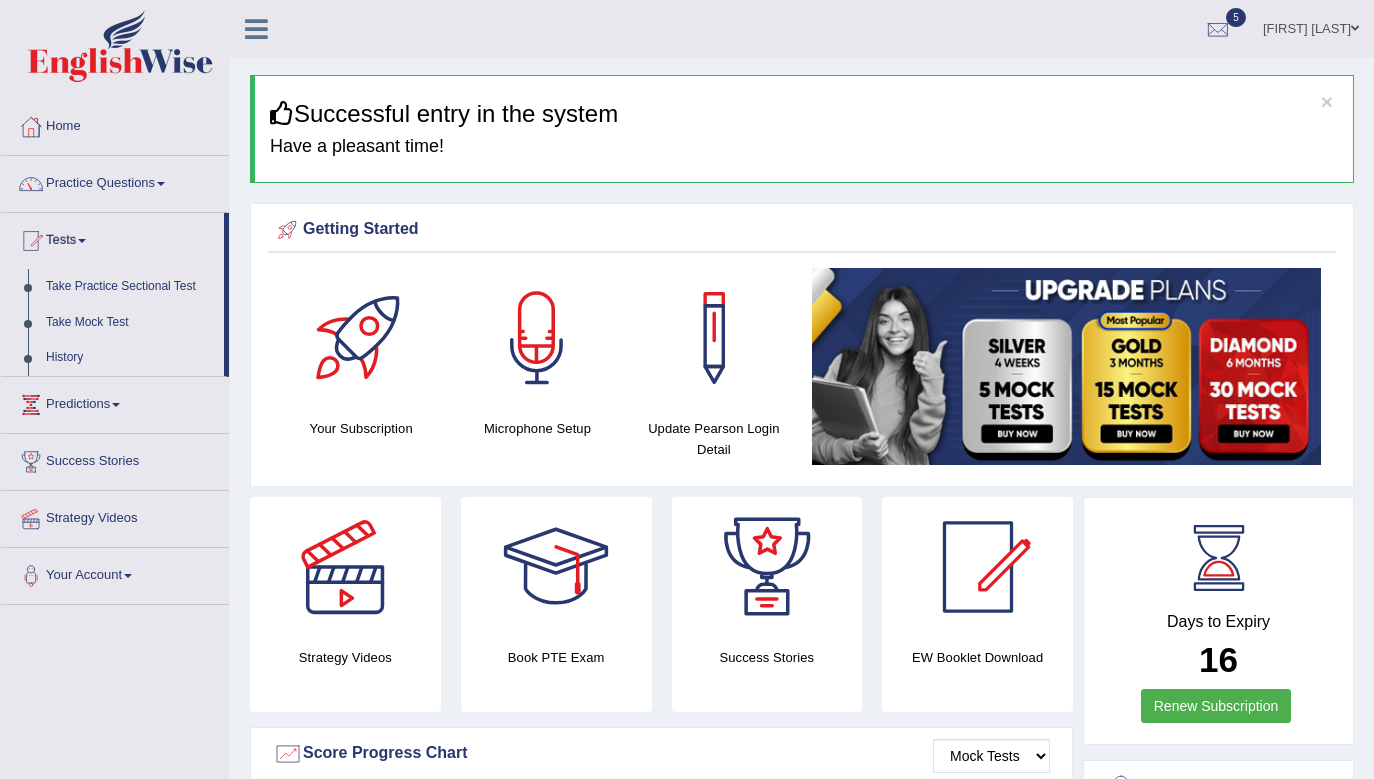 scroll, scrollTop: 0, scrollLeft: 0, axis: both 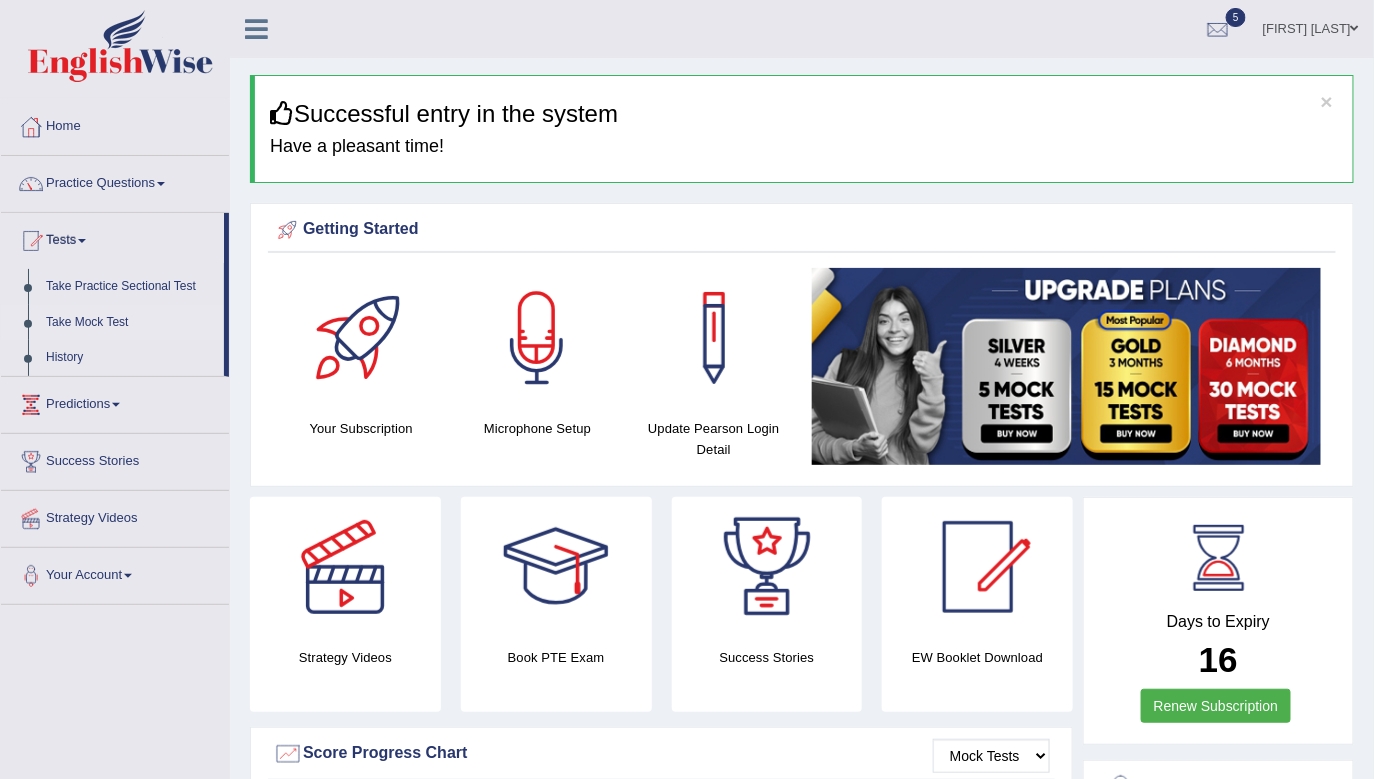 click on "Take Mock Test" at bounding box center (130, 323) 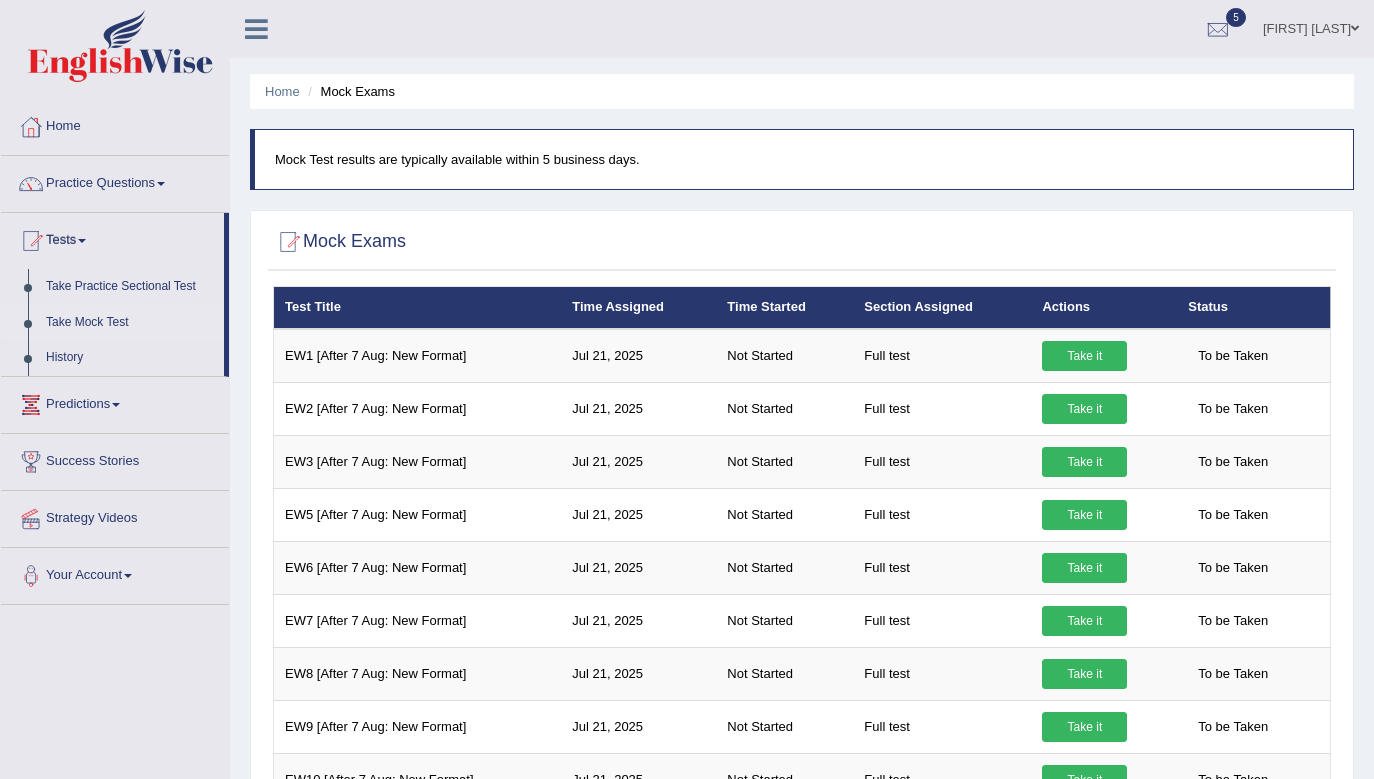 scroll, scrollTop: 0, scrollLeft: 0, axis: both 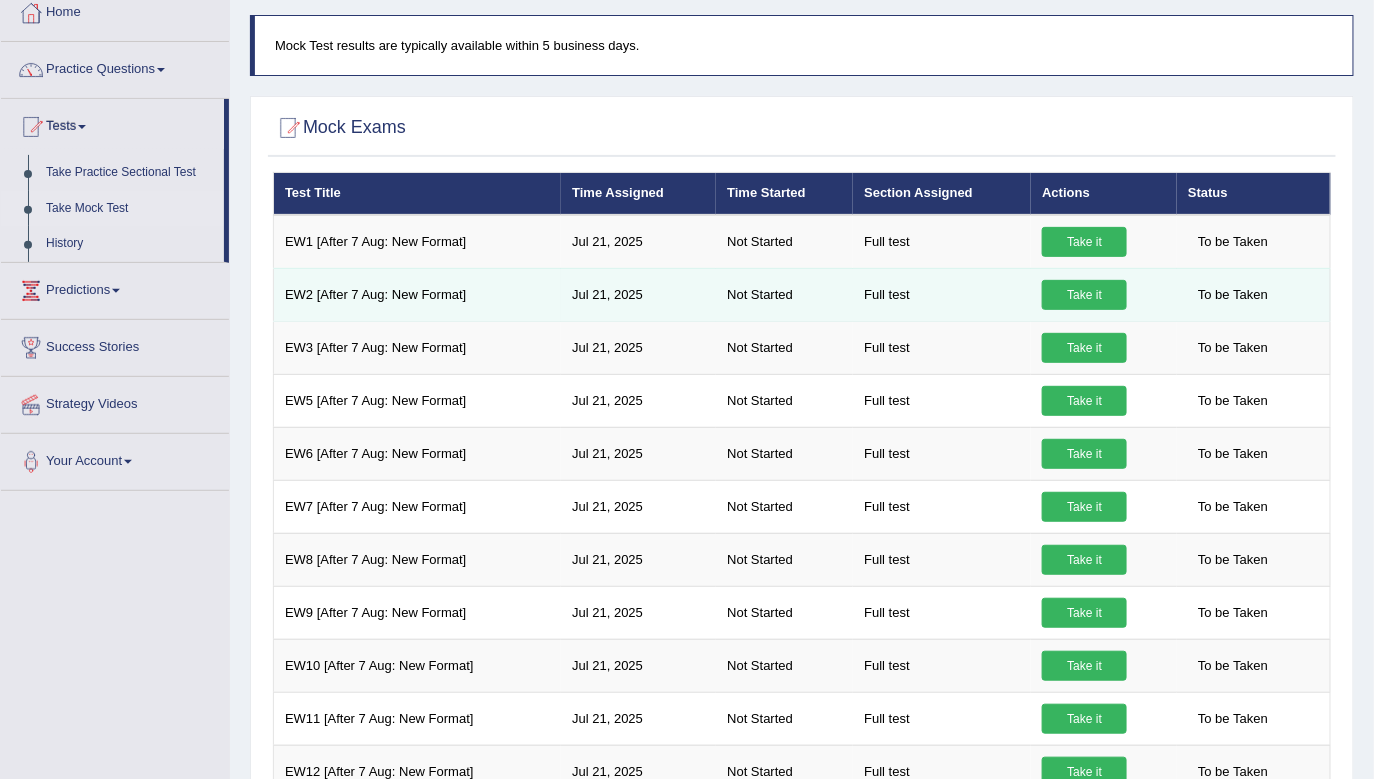click on "Take it" at bounding box center [1084, 295] 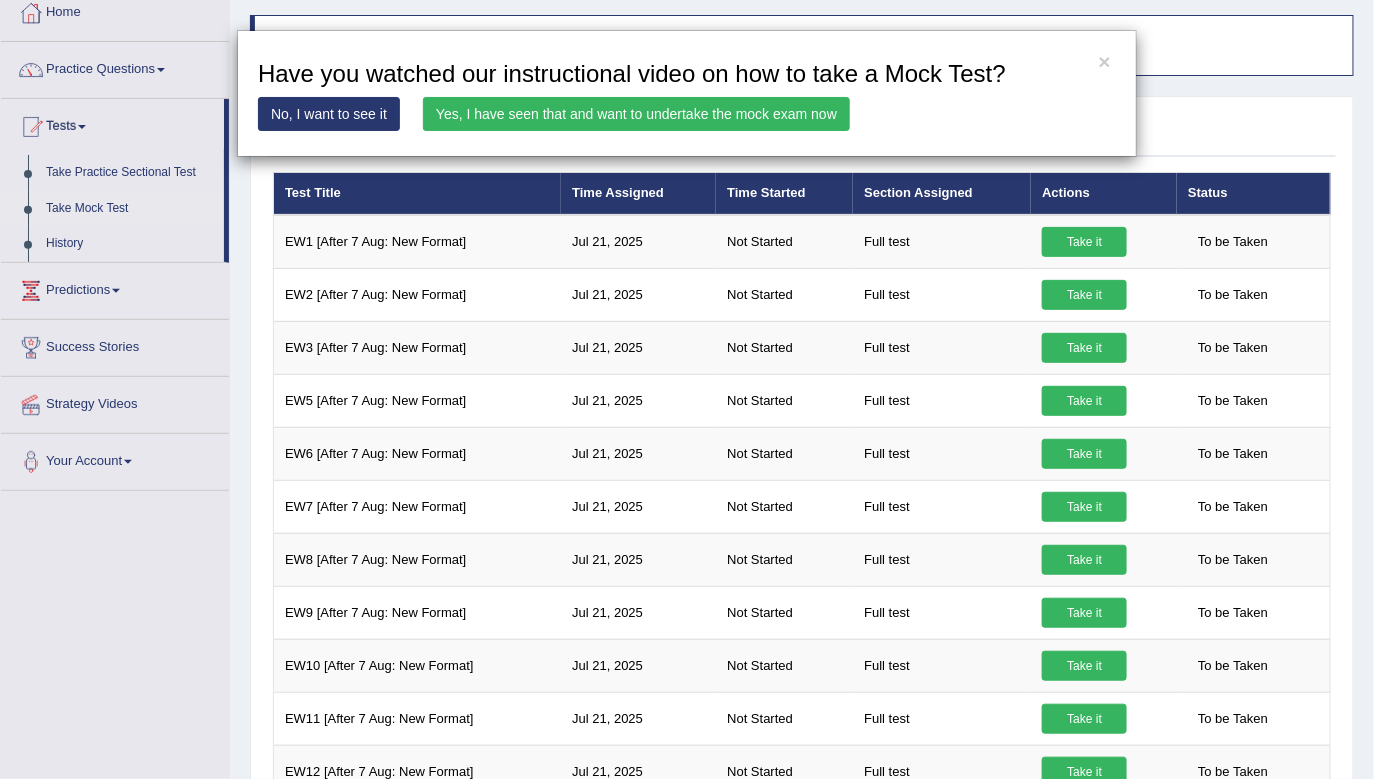 click on "Yes, I have seen that and want to undertake the mock exam now" at bounding box center [636, 114] 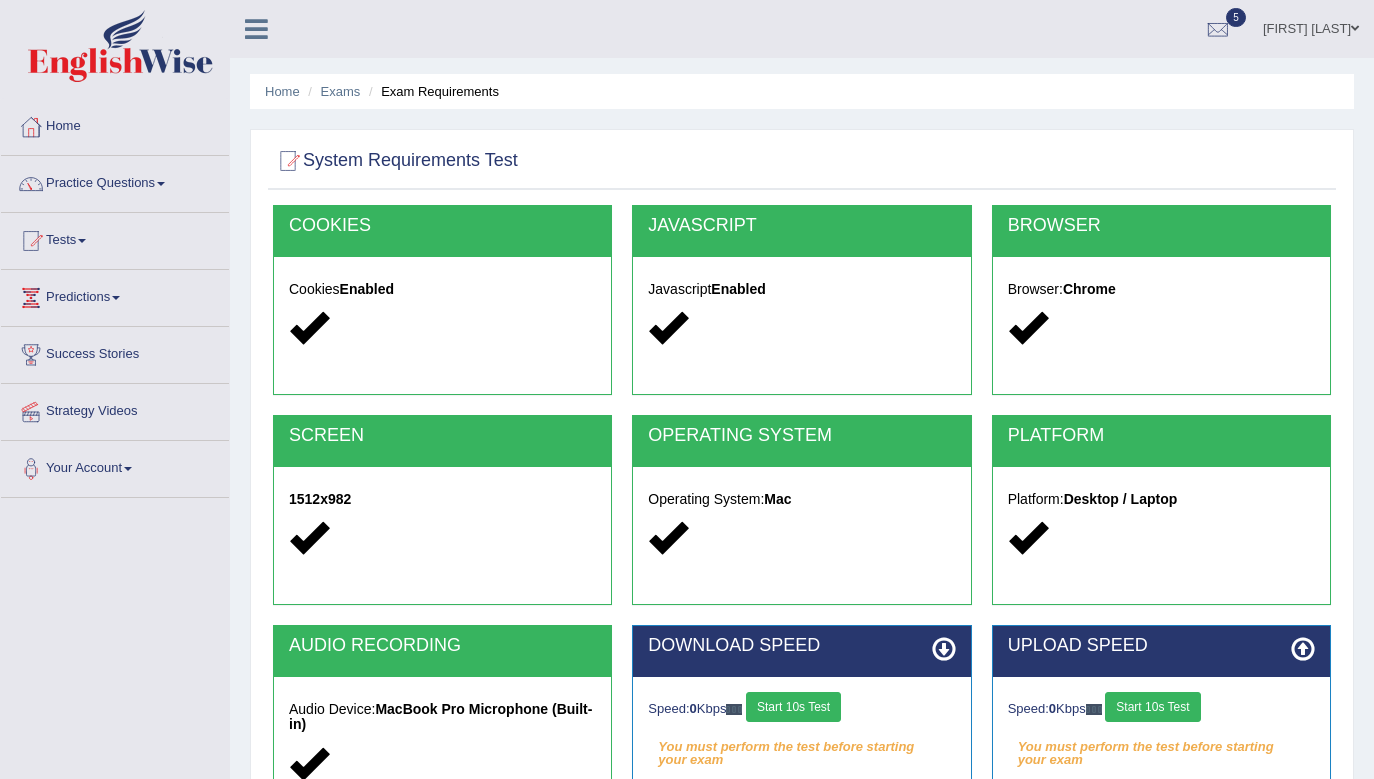scroll, scrollTop: 0, scrollLeft: 0, axis: both 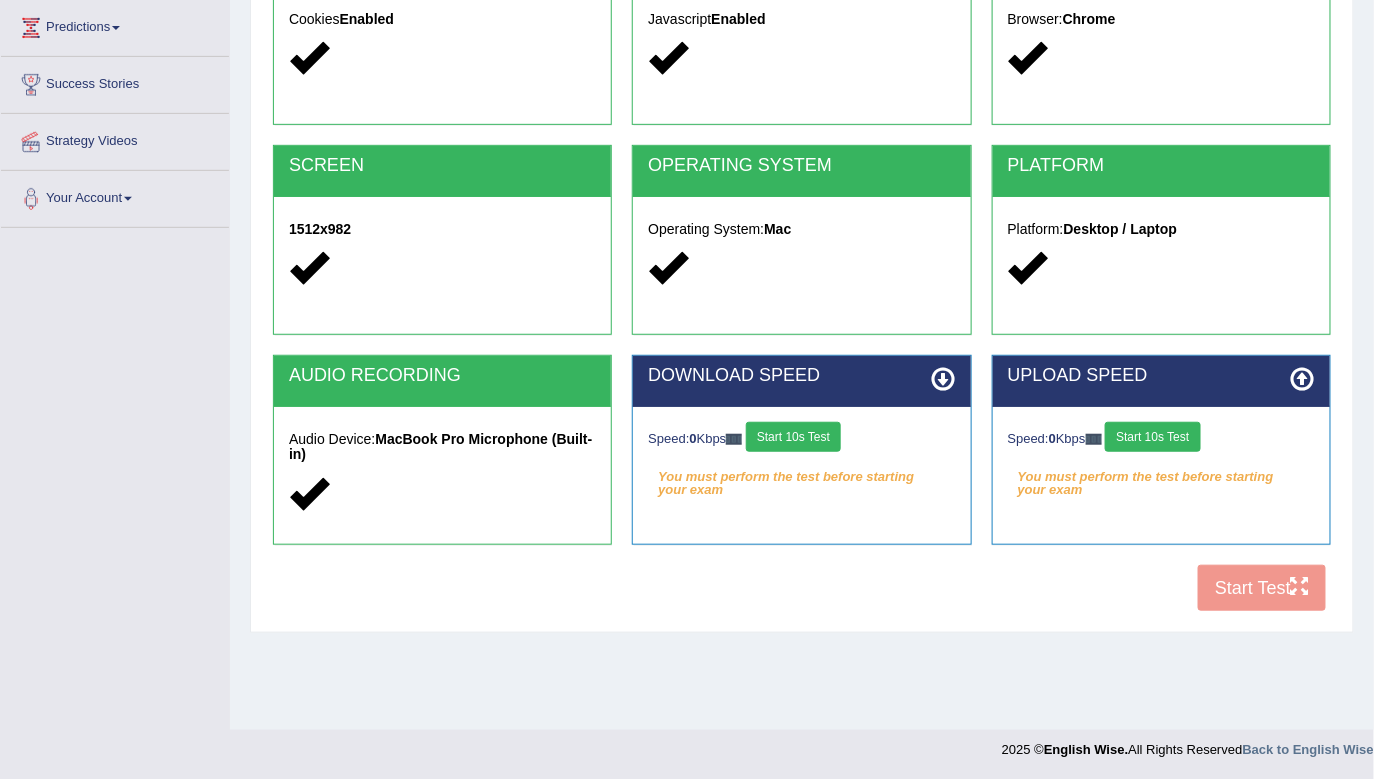 click on "Start 10s Test" at bounding box center [793, 437] 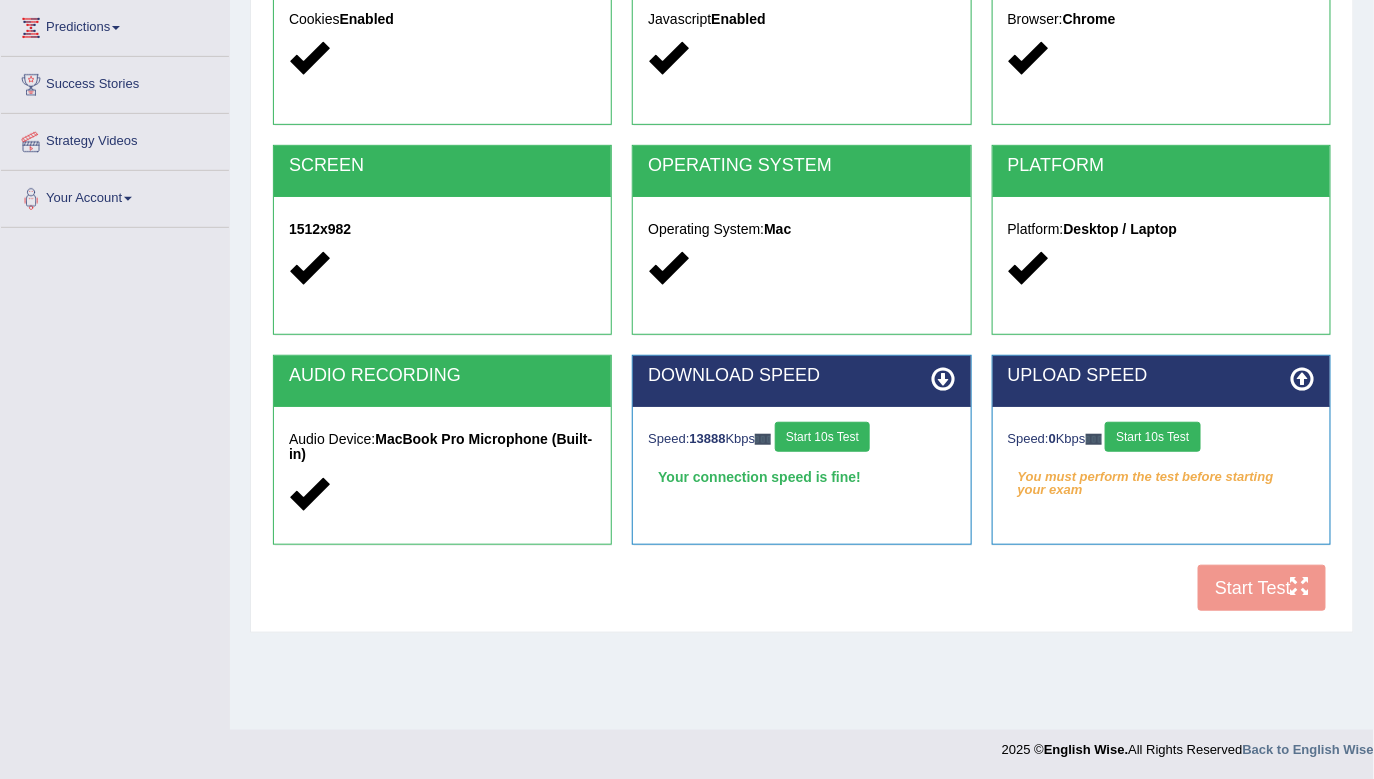 click on "Start 10s Test" at bounding box center [1152, 437] 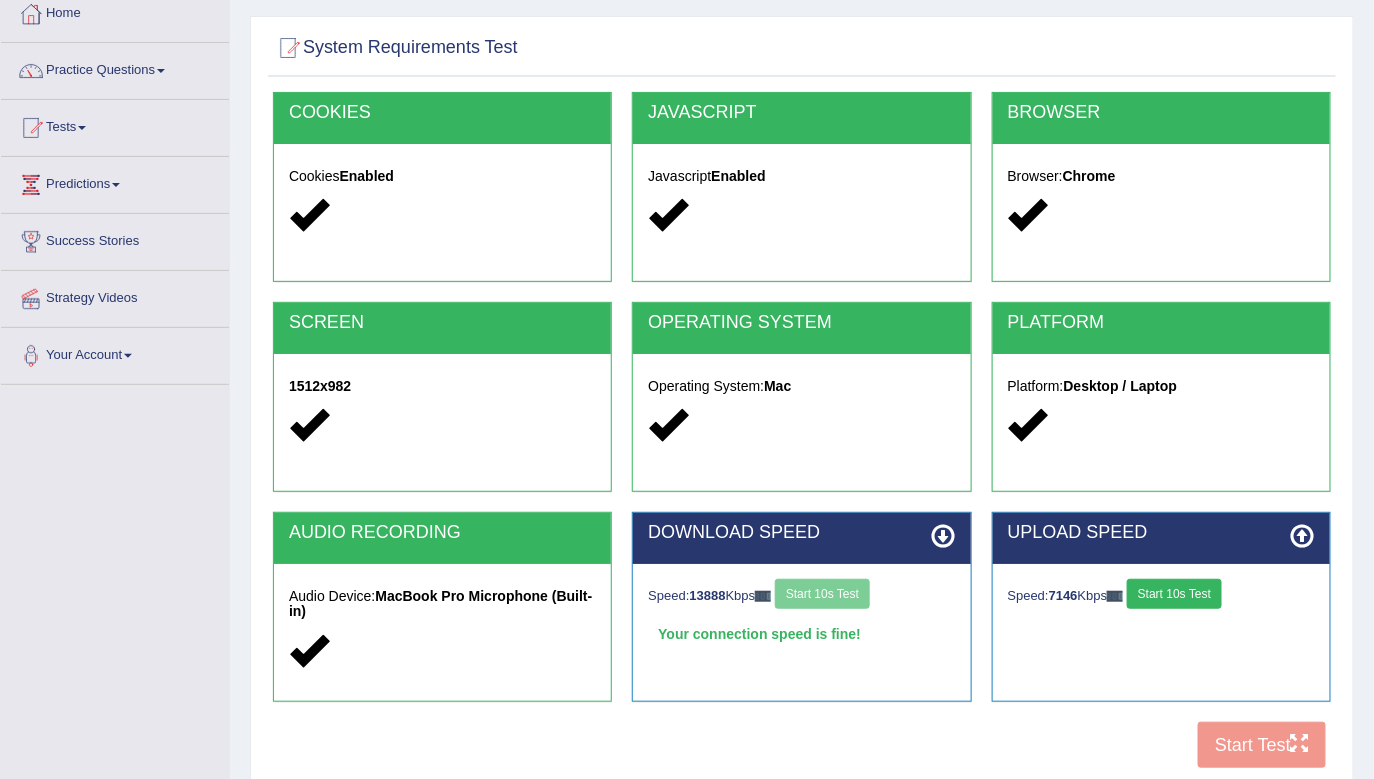 scroll, scrollTop: 270, scrollLeft: 0, axis: vertical 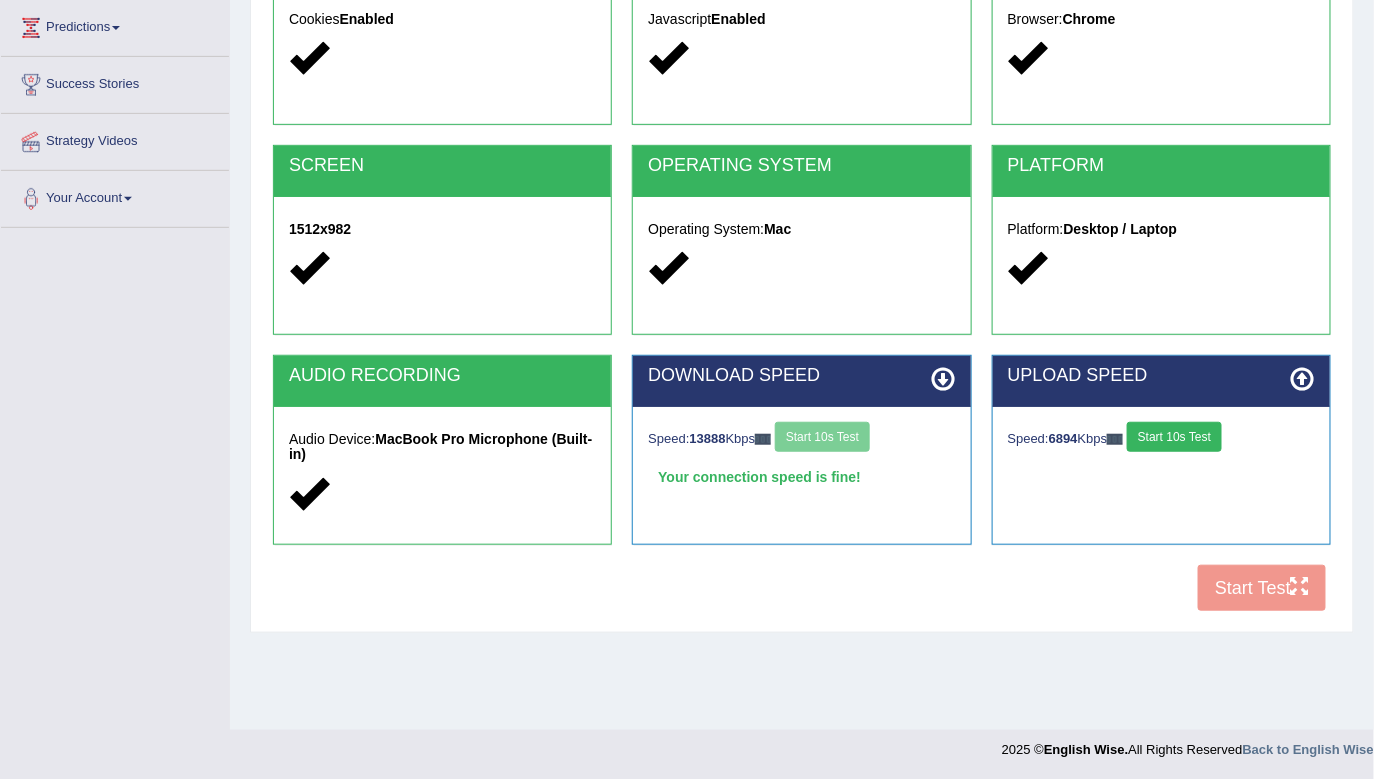 click on "COOKIES
Cookies  Enabled
JAVASCRIPT
Javascript  Enabled
BROWSER
Browser:  Chrome
SCREEN
1512x982
OPERATING SYSTEM
Operating System:  Mac
PLATFORM
Platform:  Desktop / Laptop
AUDIO RECORDING
Audio Device:  MacBook Pro Microphone (Built-in)
DOWNLOAD SPEED
Speed:  13888  Kbps    Start 10s Test
Your connection speed is fine!
Select Audio Quality
UPLOAD SPEED
Speed:  6894  Kbps    Start 10s Test
Start Test" at bounding box center [802, 278] 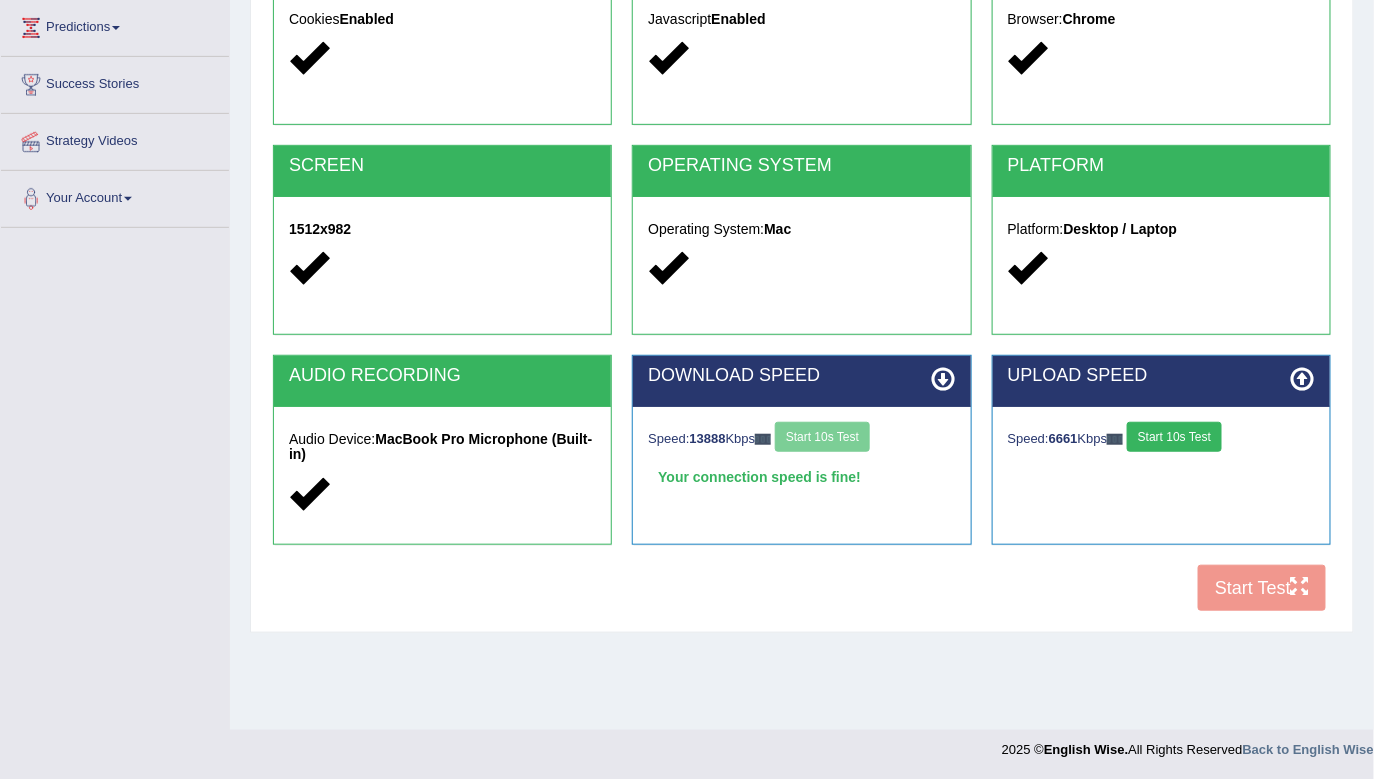 click on "COOKIES
Cookies  Enabled
JAVASCRIPT
Javascript  Enabled
BROWSER
Browser:  Chrome
SCREEN
1512x982
OPERATING SYSTEM
Operating System:  Mac
PLATFORM
Platform:  Desktop / Laptop
AUDIO RECORDING
Audio Device:  MacBook Pro Microphone (Built-in)
DOWNLOAD SPEED
Speed:  13888  Kbps    Start 10s Test
Your connection speed is fine!
Select Audio Quality
UPLOAD SPEED
Speed:  6661  Kbps    Start 10s Test
Start Test" at bounding box center [802, 278] 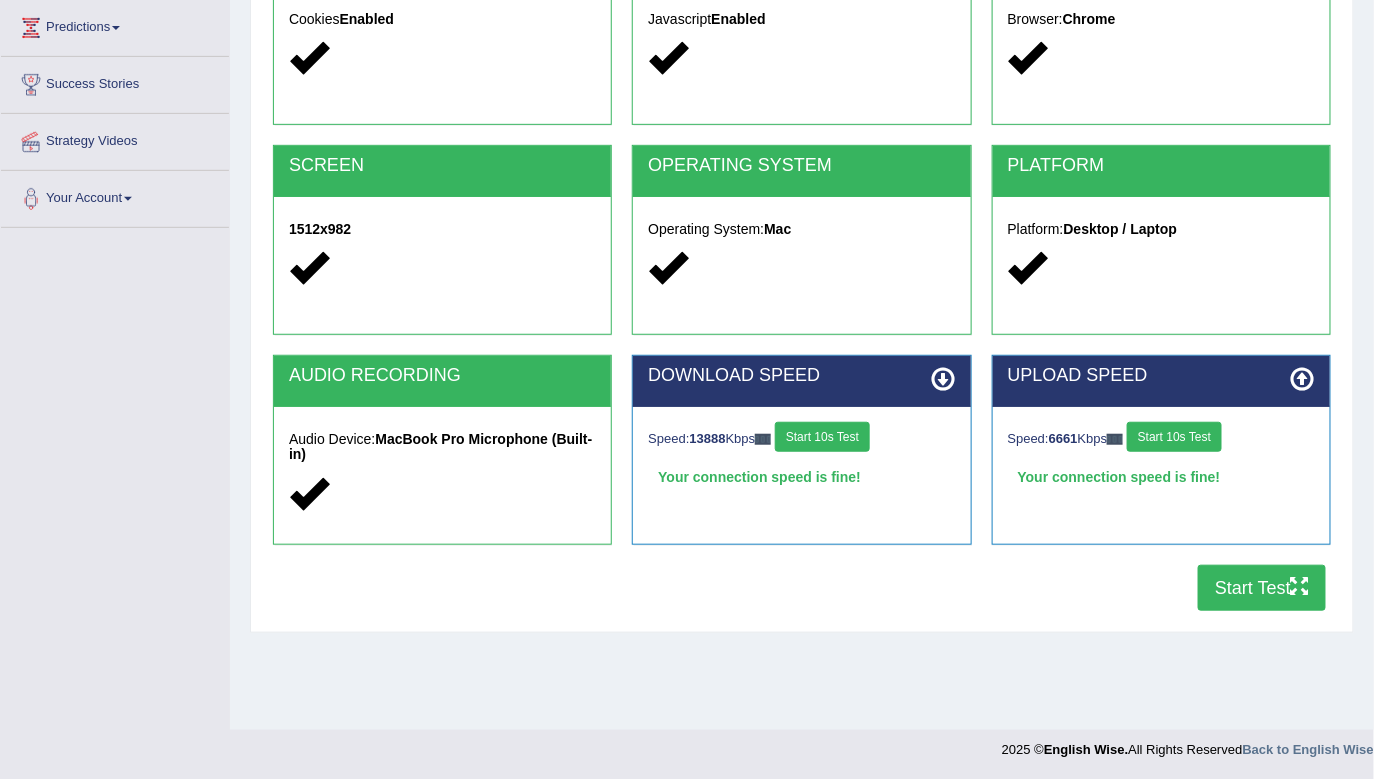 click on "Start Test" at bounding box center (1262, 588) 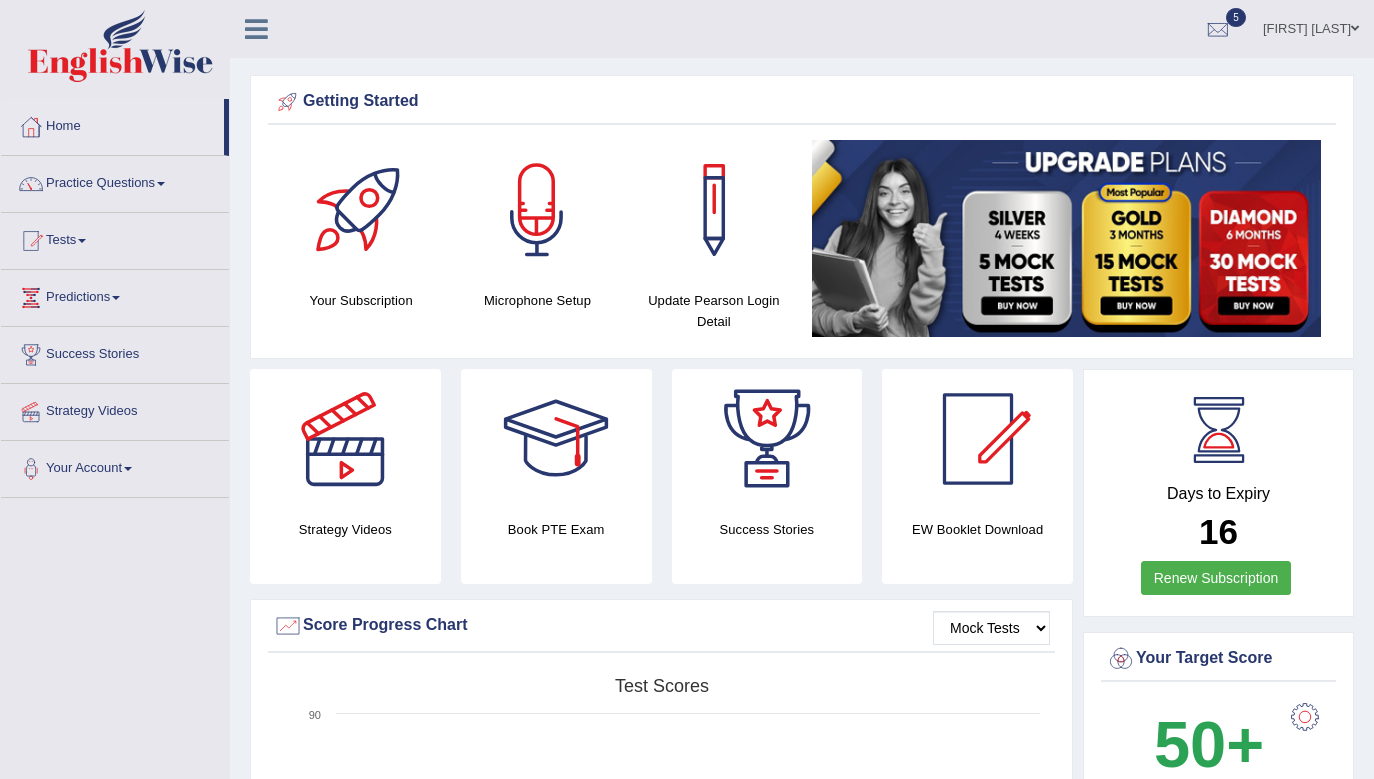 scroll, scrollTop: 0, scrollLeft: 0, axis: both 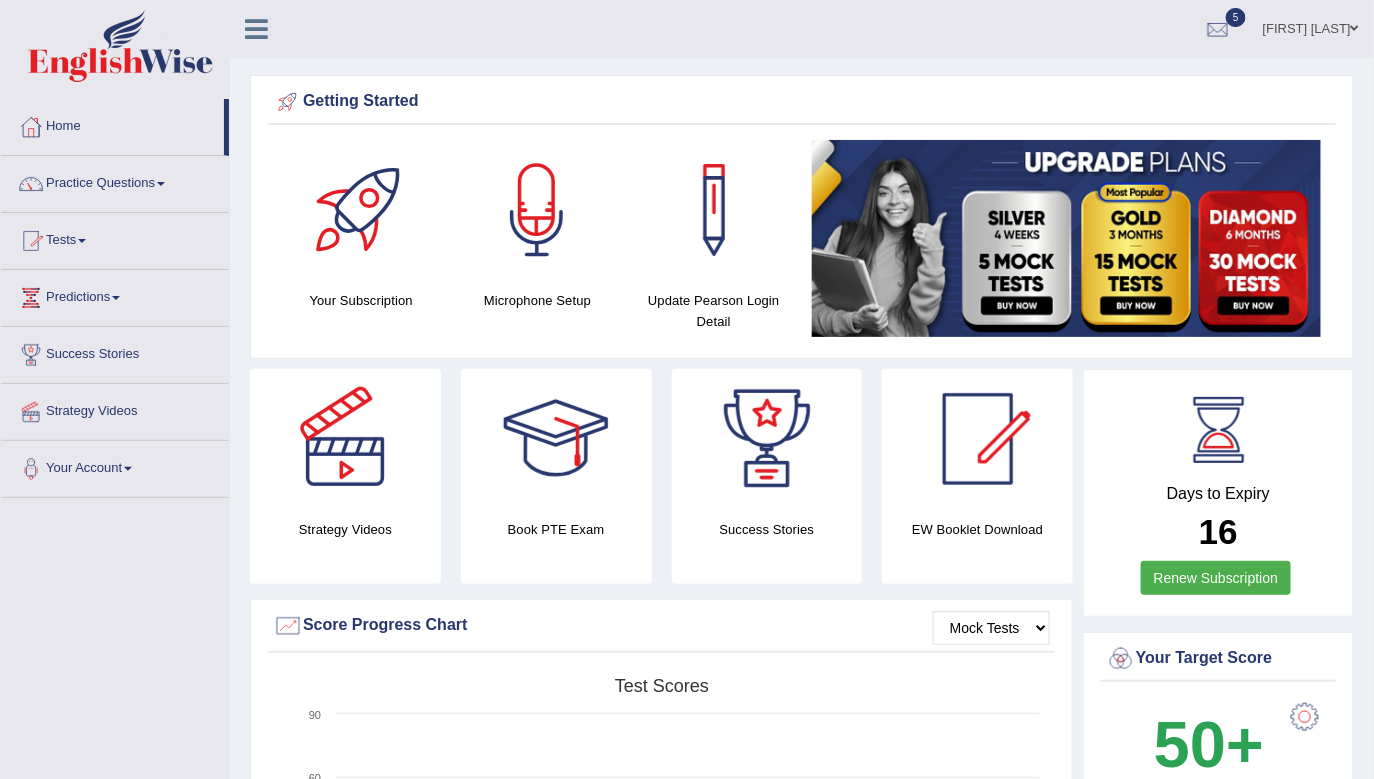 click at bounding box center [82, 241] 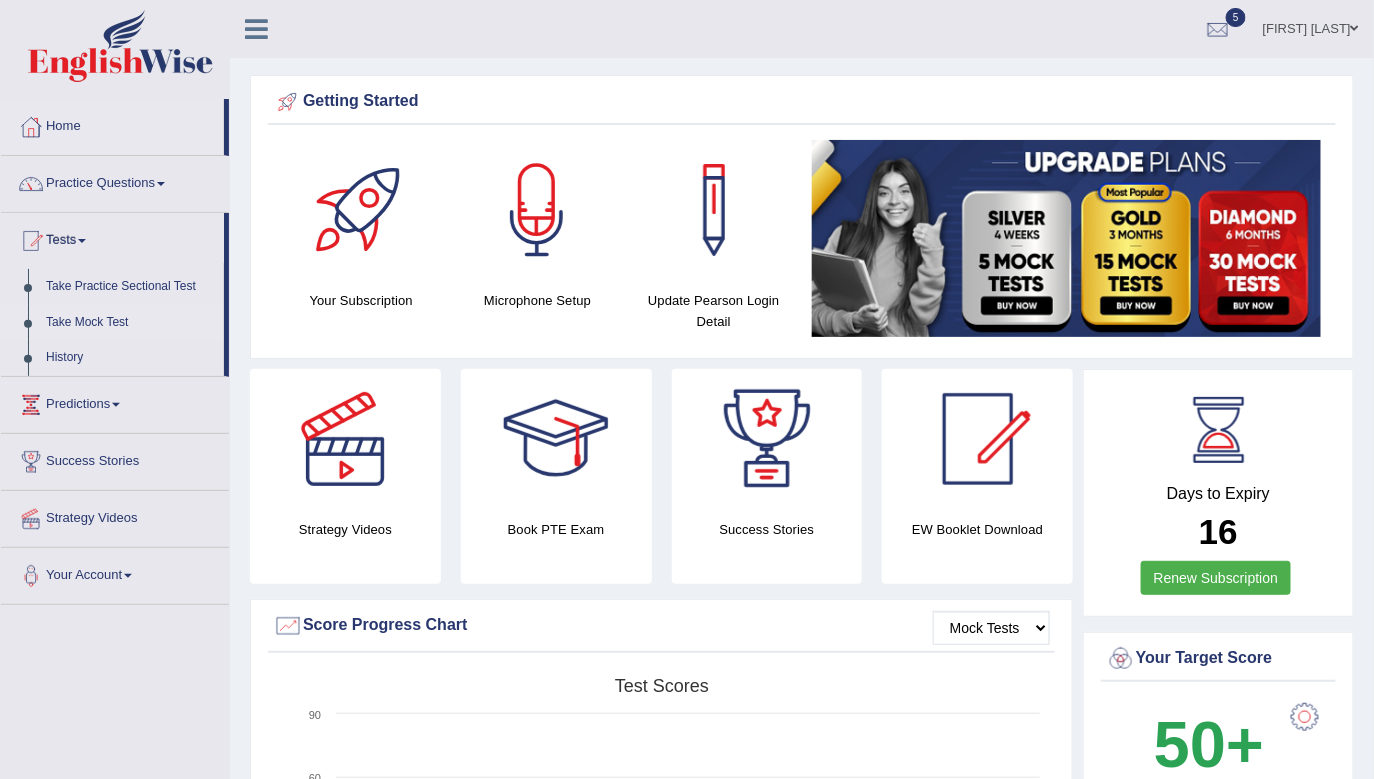 click on "Take Mock Test" at bounding box center (130, 323) 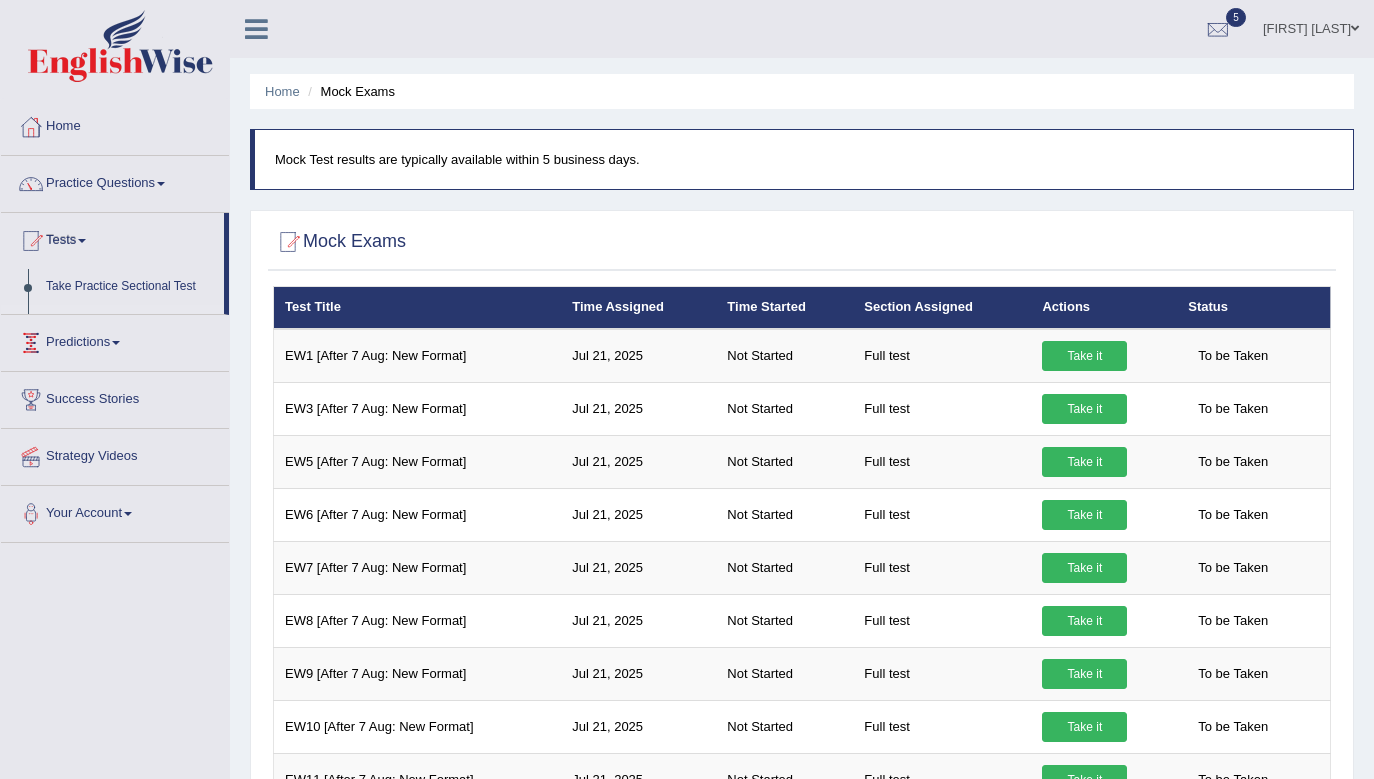 scroll, scrollTop: 0, scrollLeft: 0, axis: both 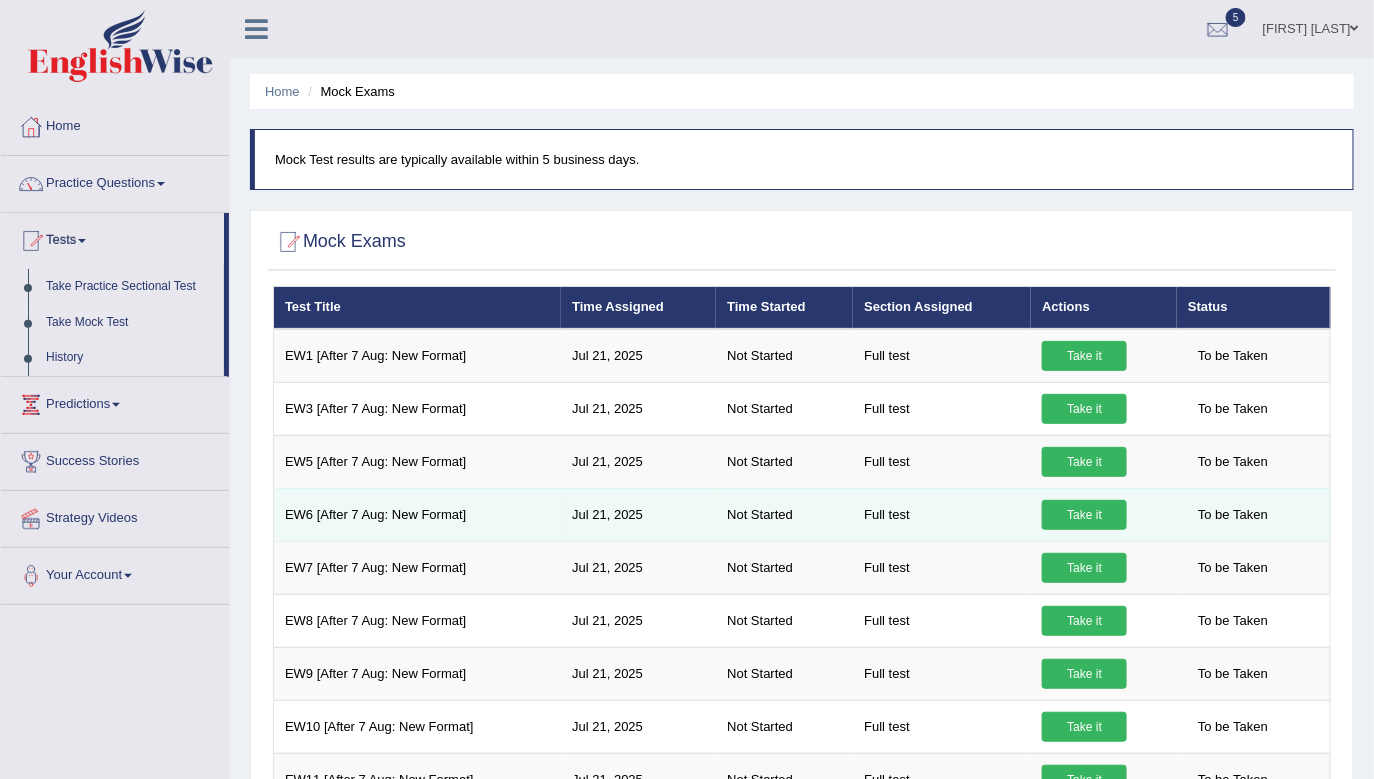 click on "Take it" at bounding box center [1084, 515] 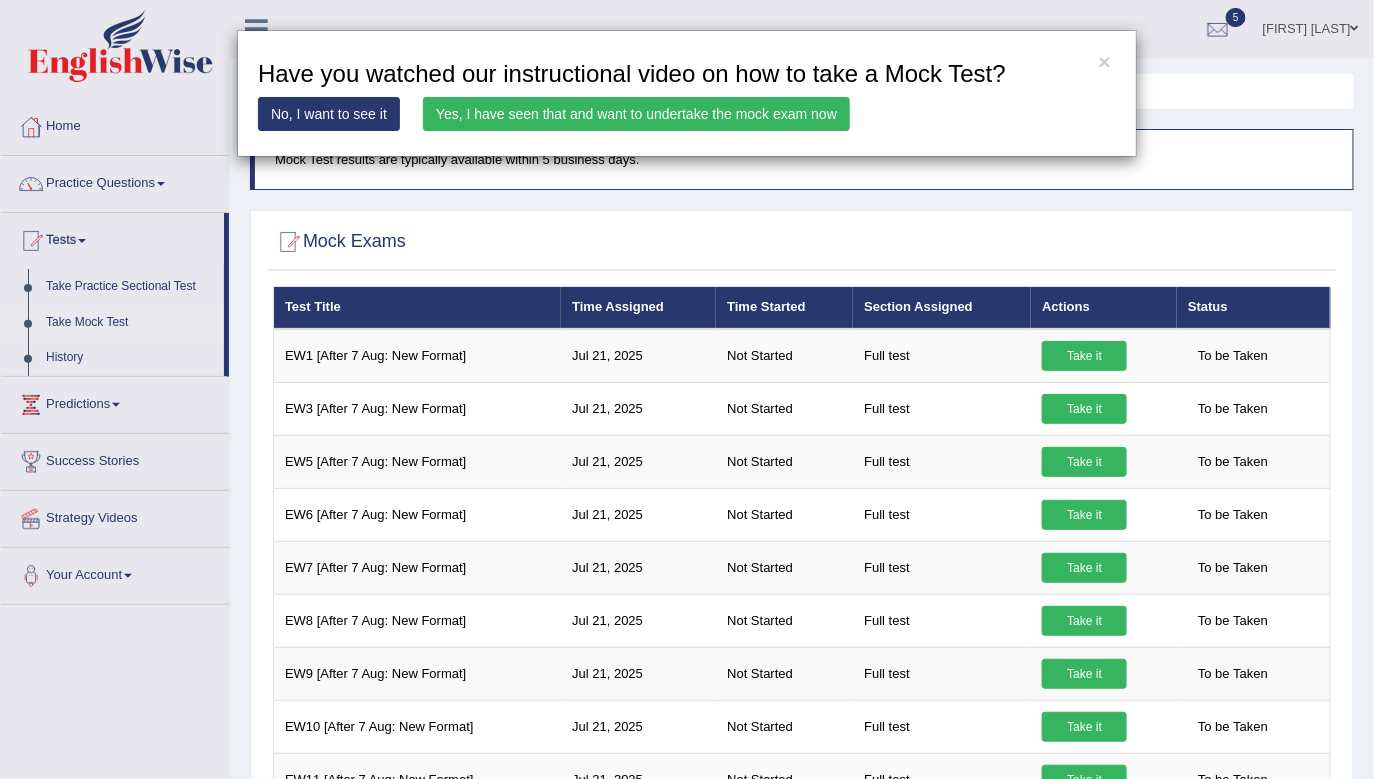 click on "Yes, I have seen that and want to undertake the mock exam now" at bounding box center (636, 114) 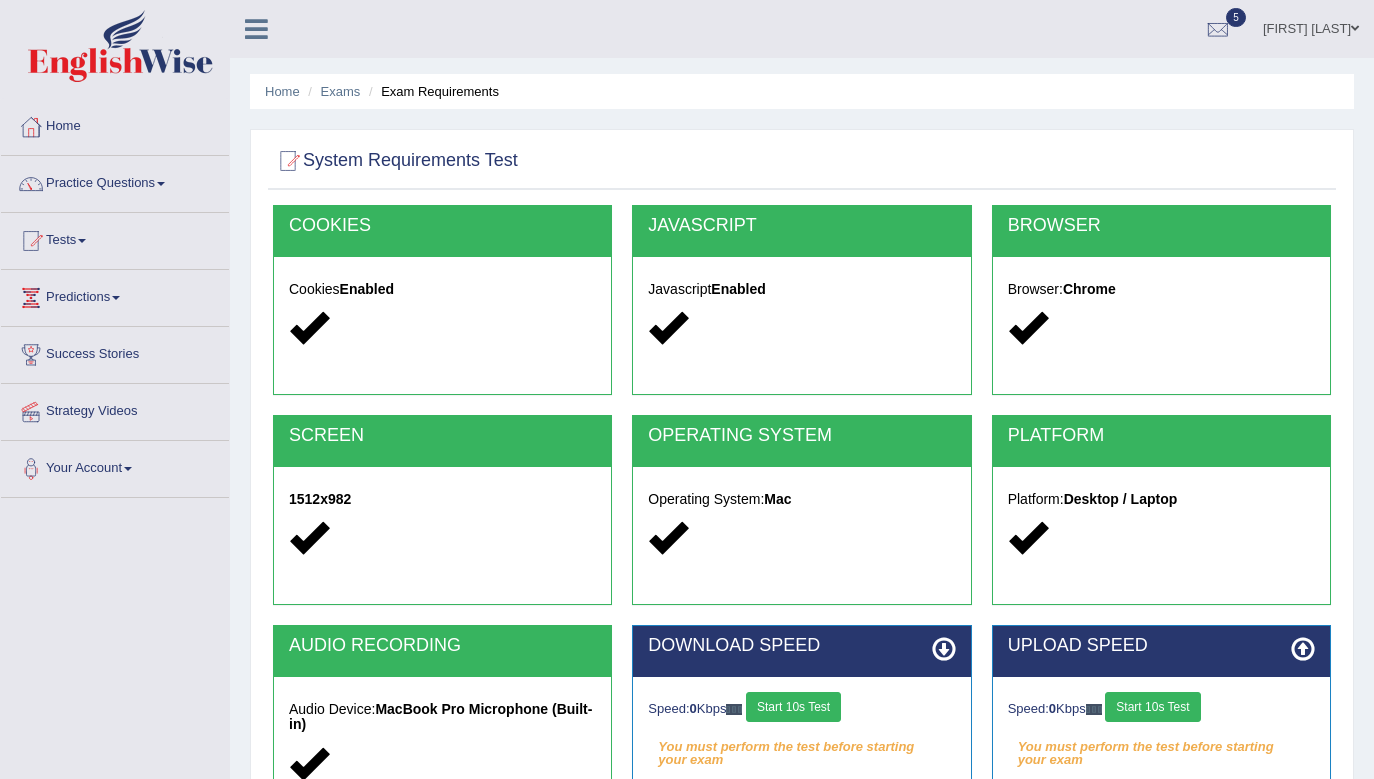 scroll, scrollTop: 0, scrollLeft: 0, axis: both 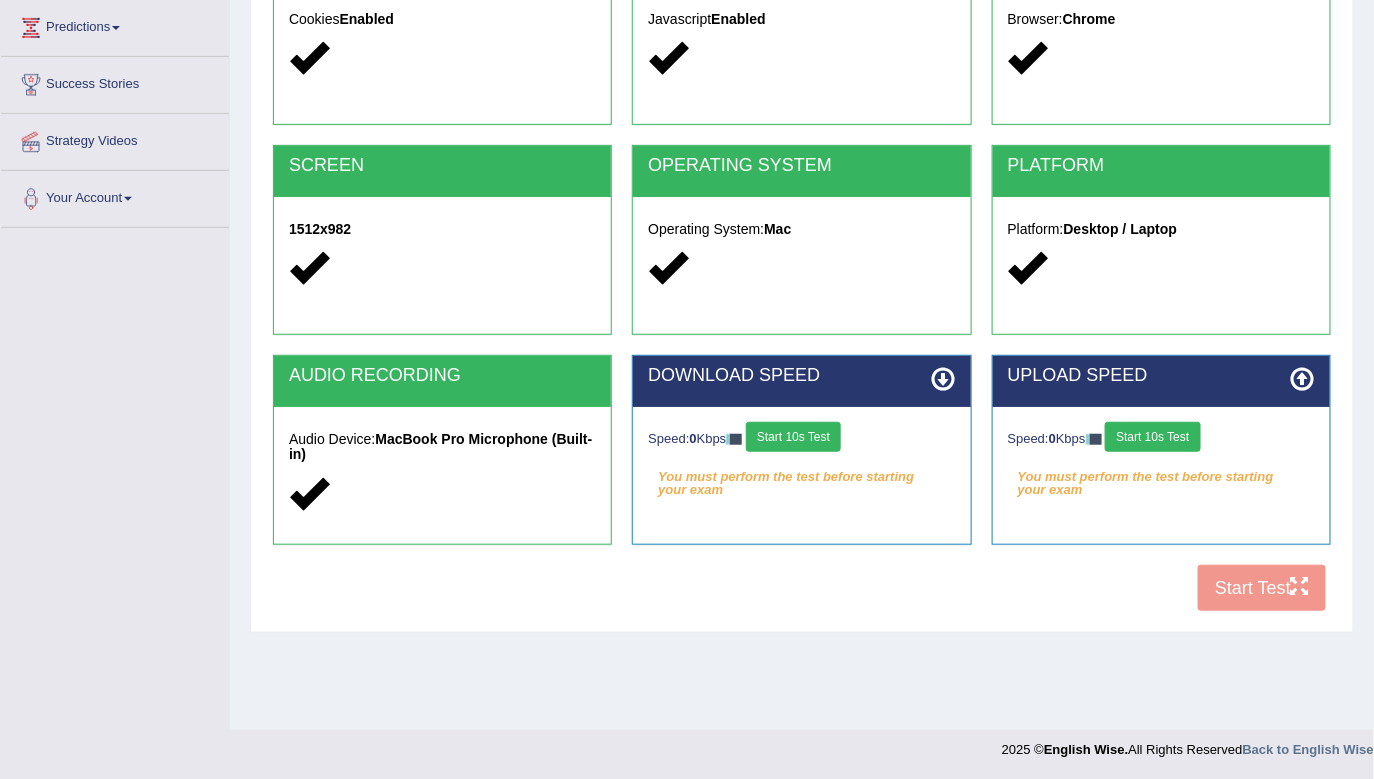click on "Start 10s Test" at bounding box center [793, 437] 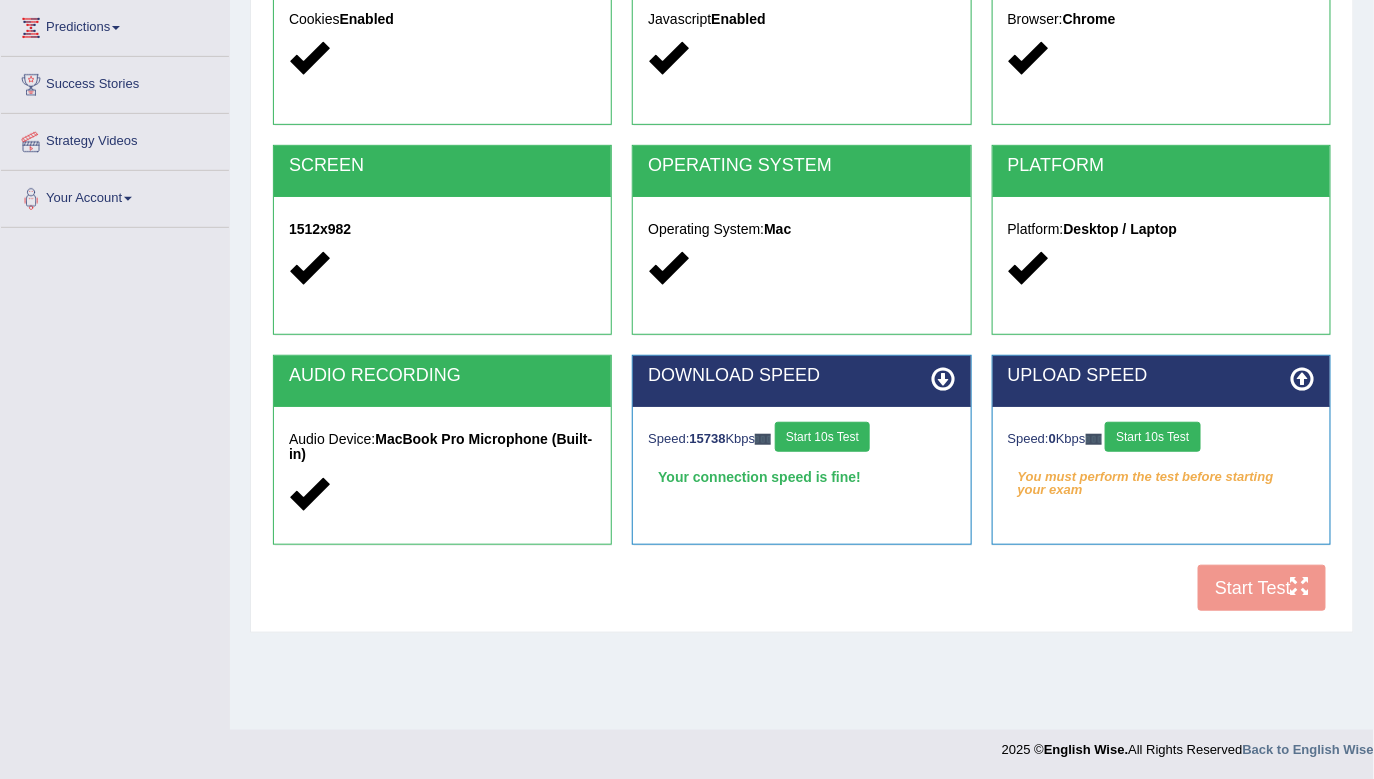 click on "Start 10s Test" at bounding box center [1152, 437] 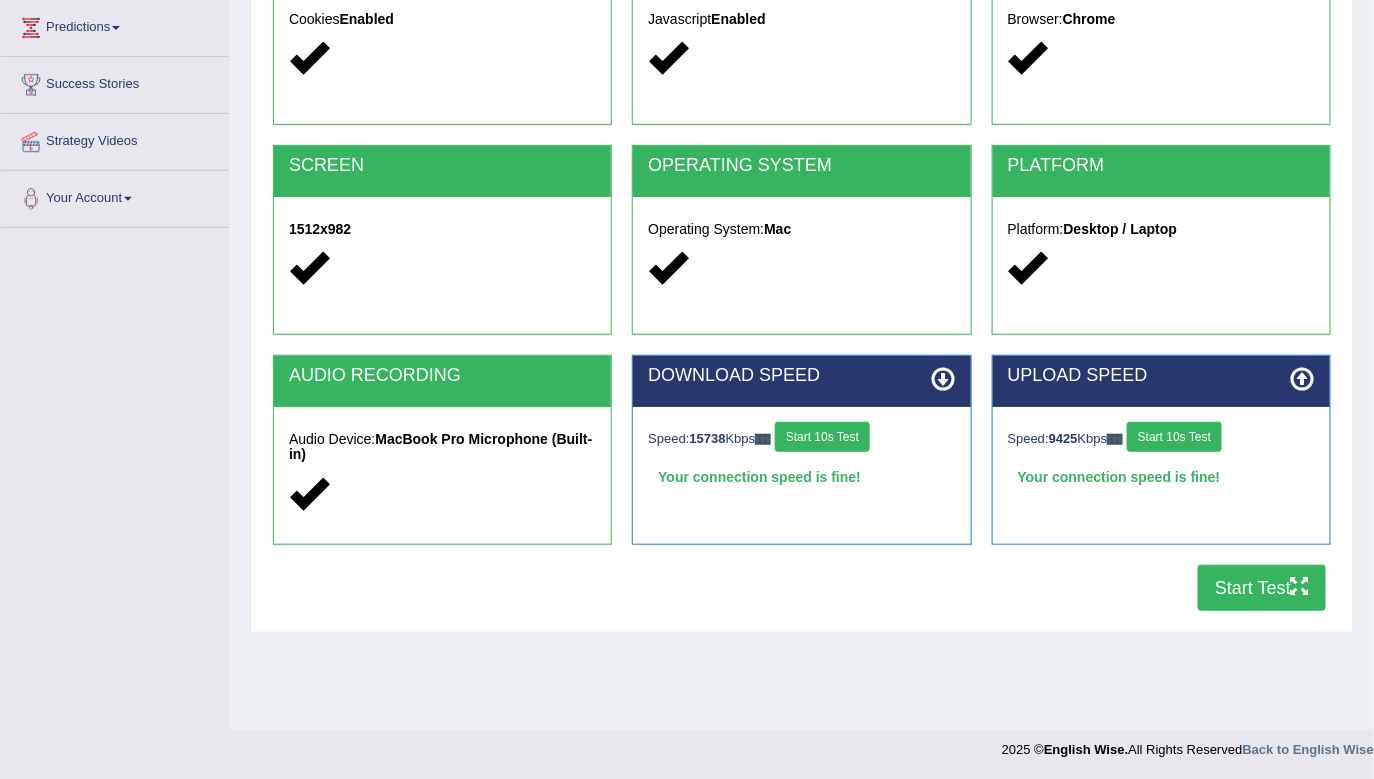 click on "Start Test" at bounding box center (1262, 588) 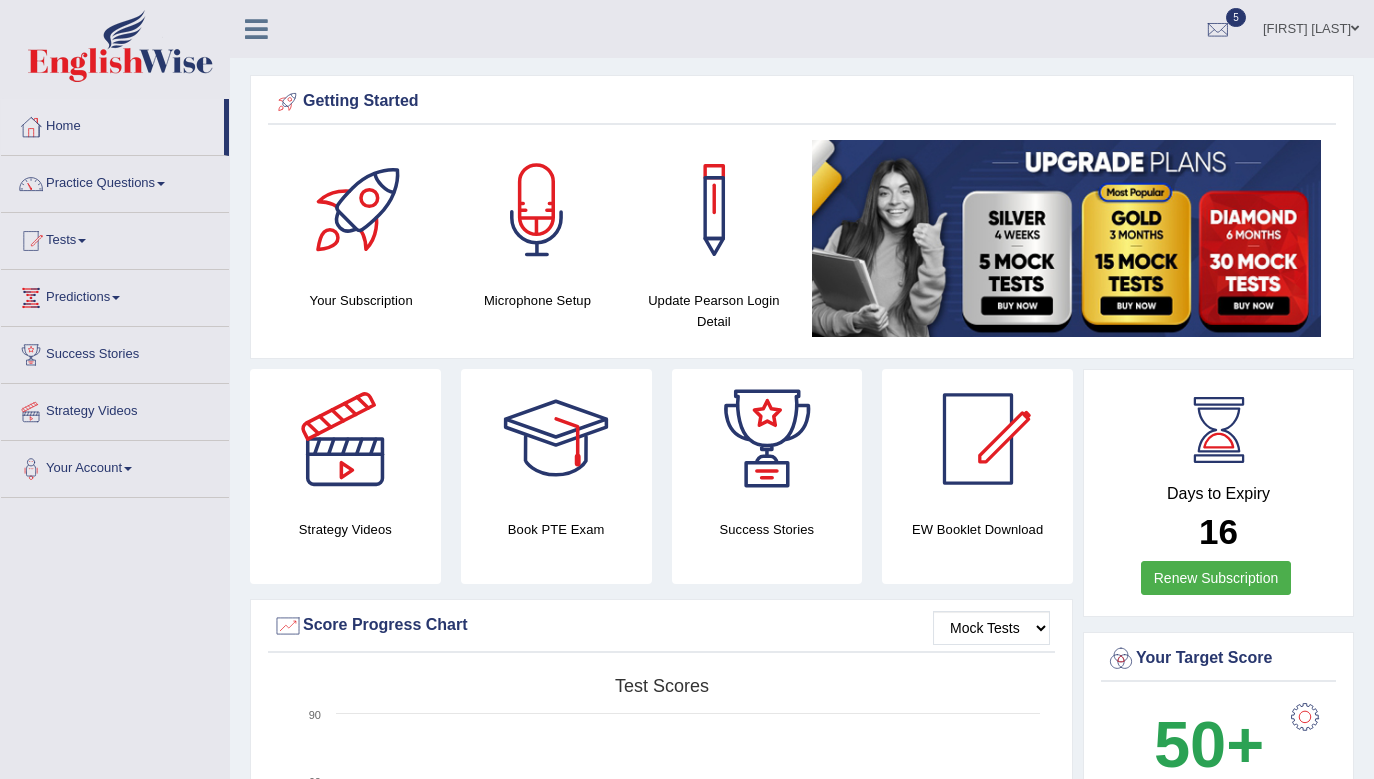 scroll, scrollTop: 0, scrollLeft: 0, axis: both 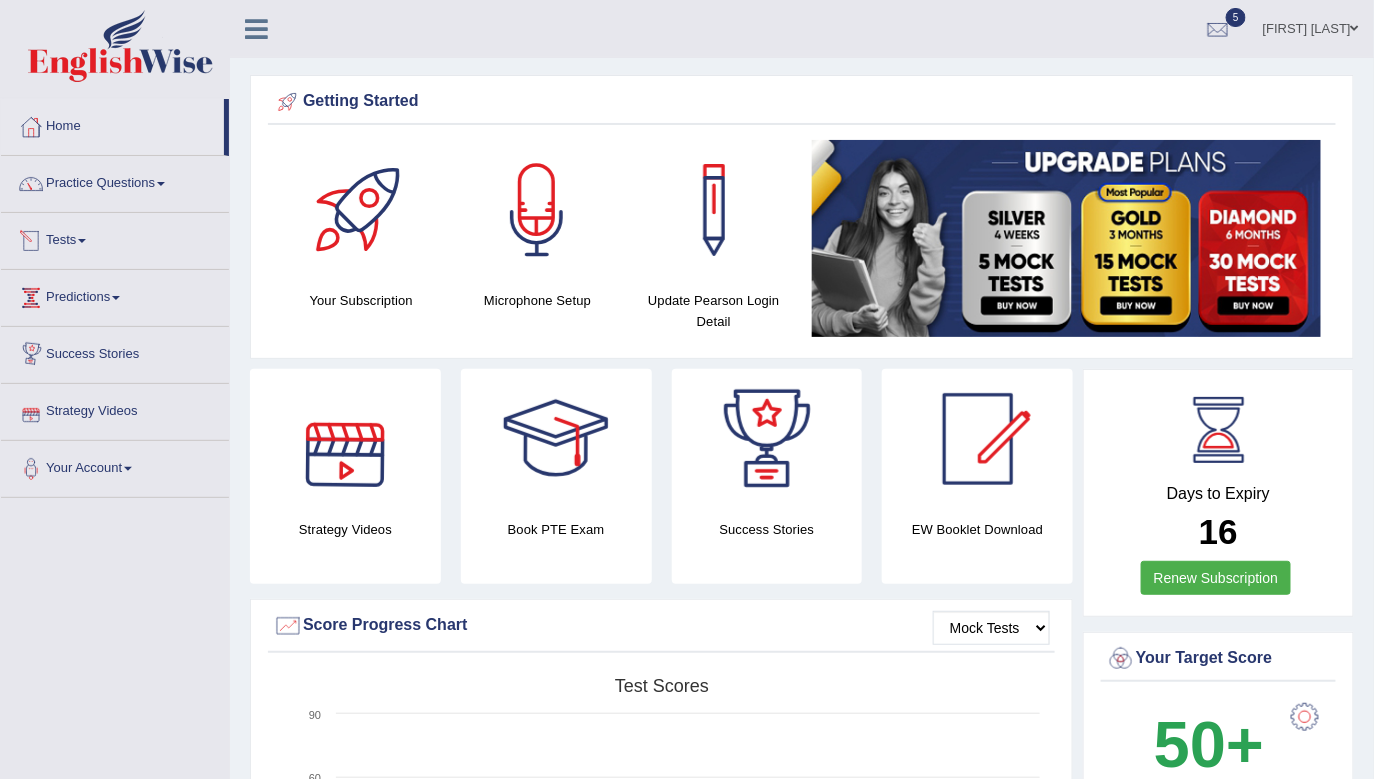 click on "Tests" at bounding box center (115, 238) 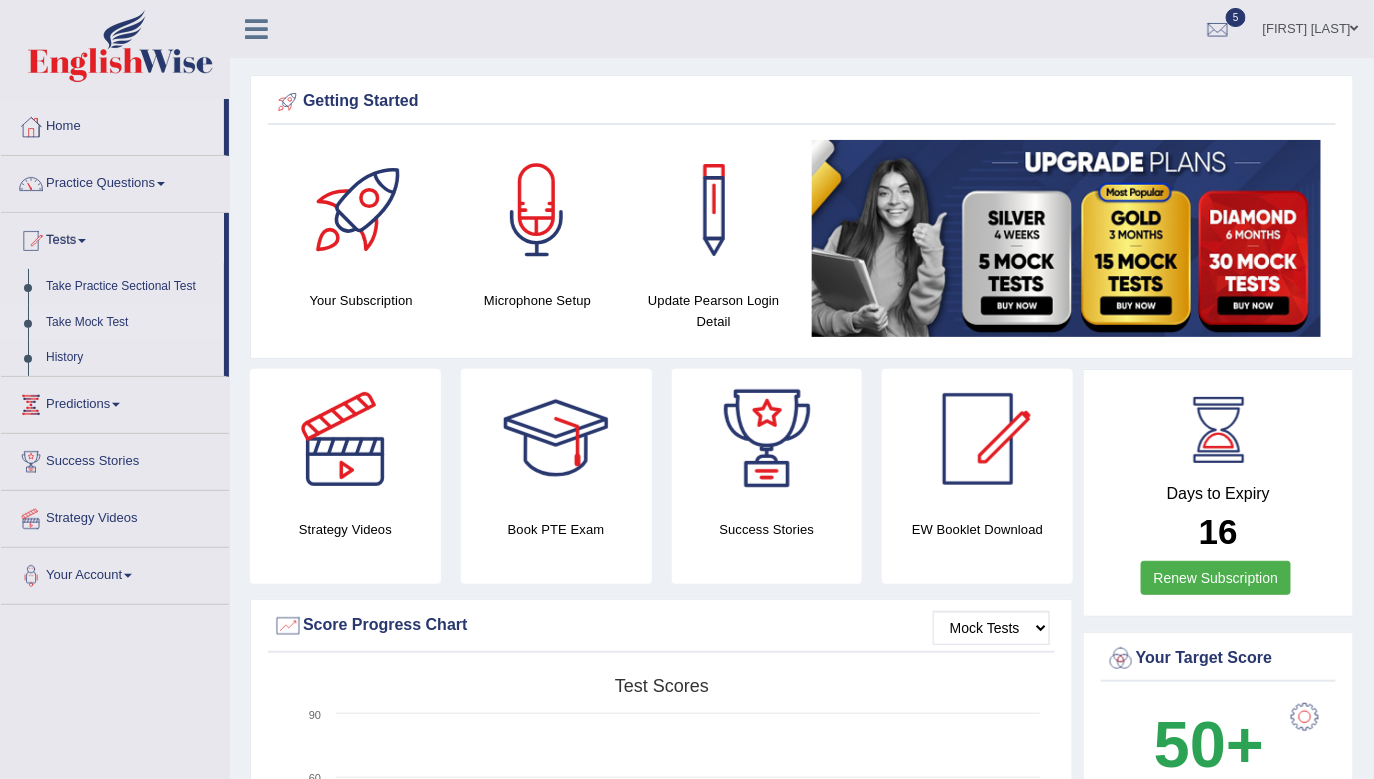 click on "Take Mock Test" at bounding box center [130, 323] 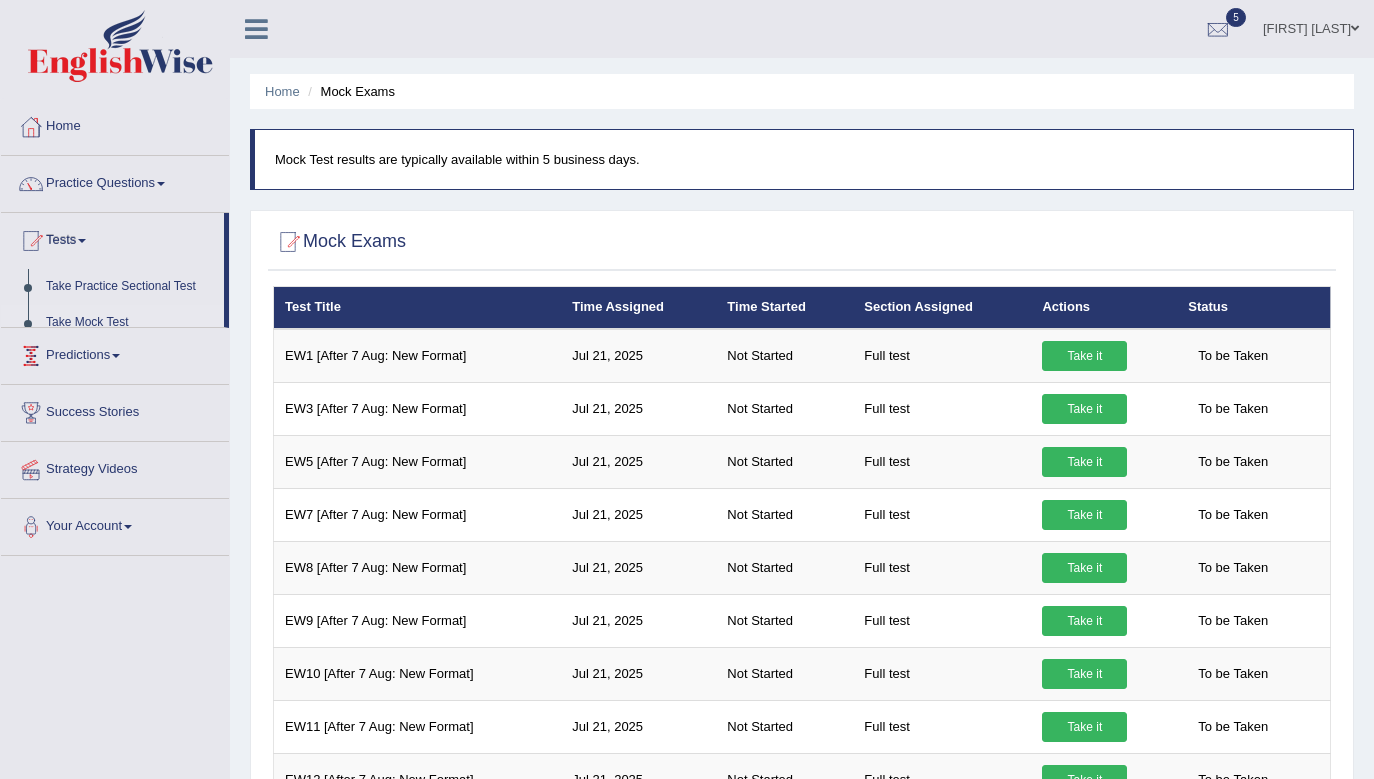 scroll, scrollTop: 0, scrollLeft: 0, axis: both 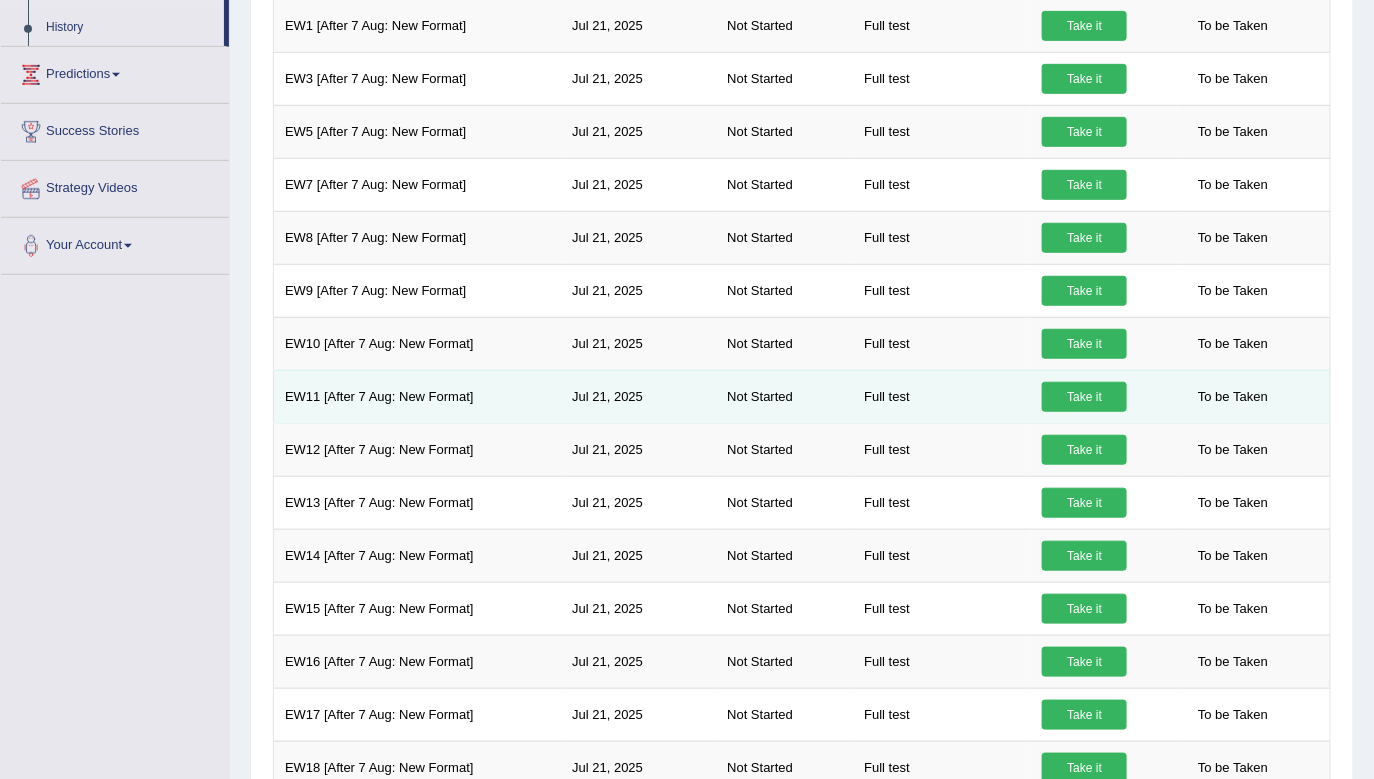 click on "Take it" at bounding box center (1084, 397) 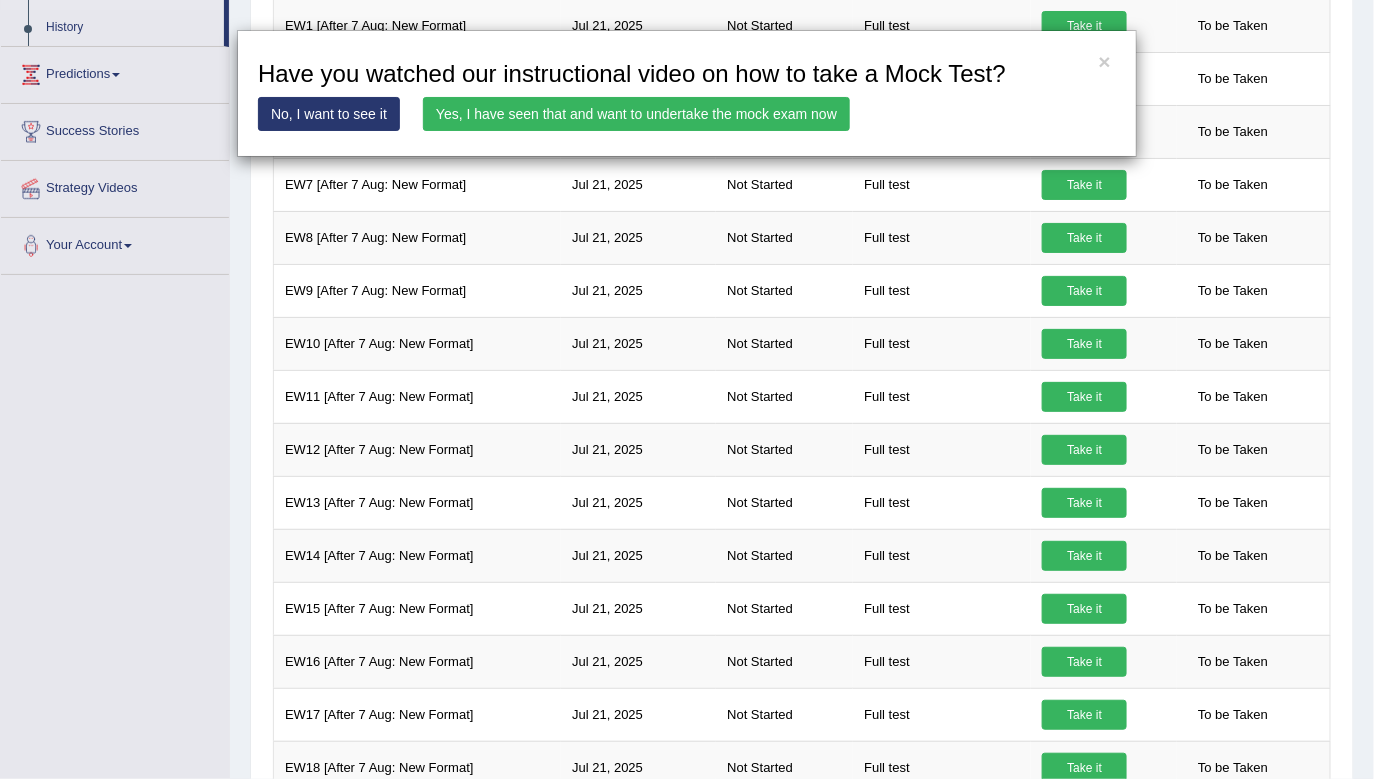 click on "Yes, I have seen that and want to undertake the mock exam now" at bounding box center [636, 114] 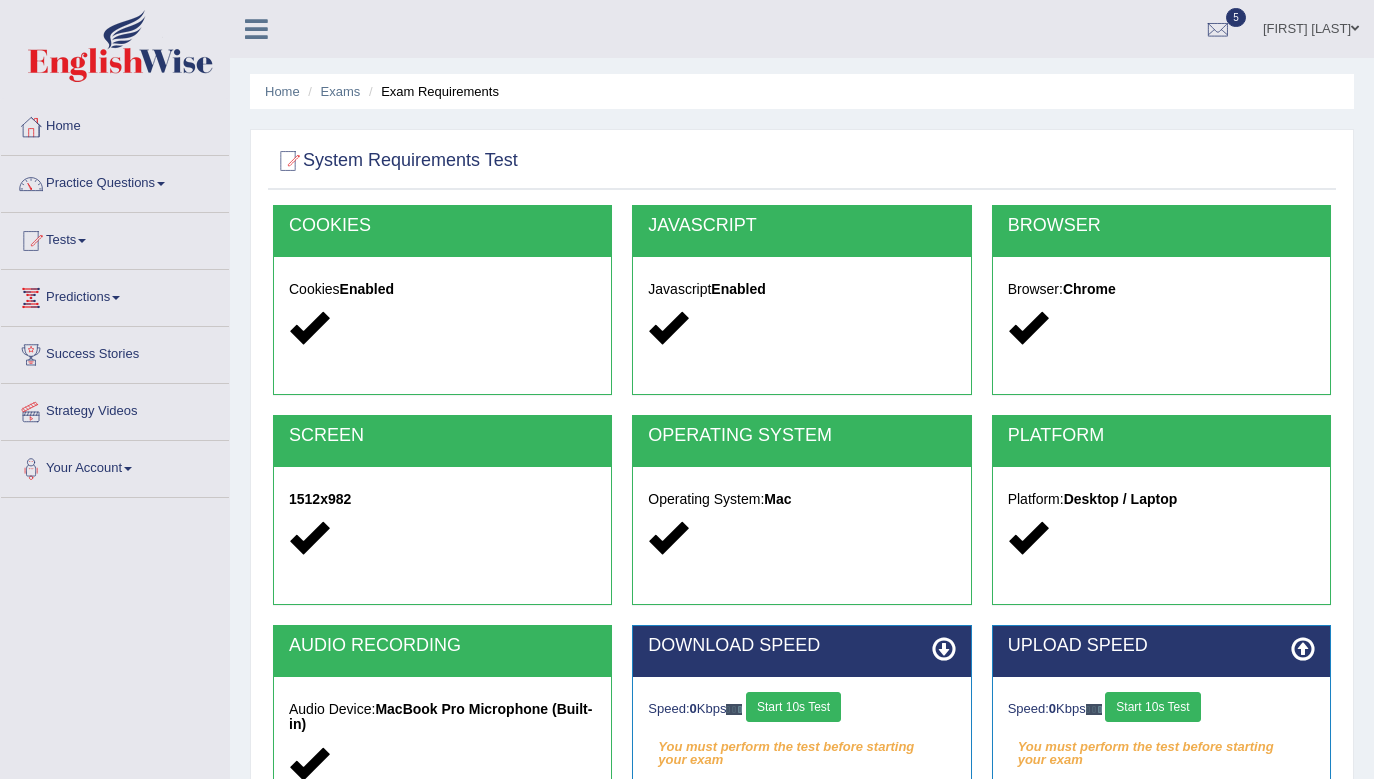 scroll, scrollTop: 0, scrollLeft: 0, axis: both 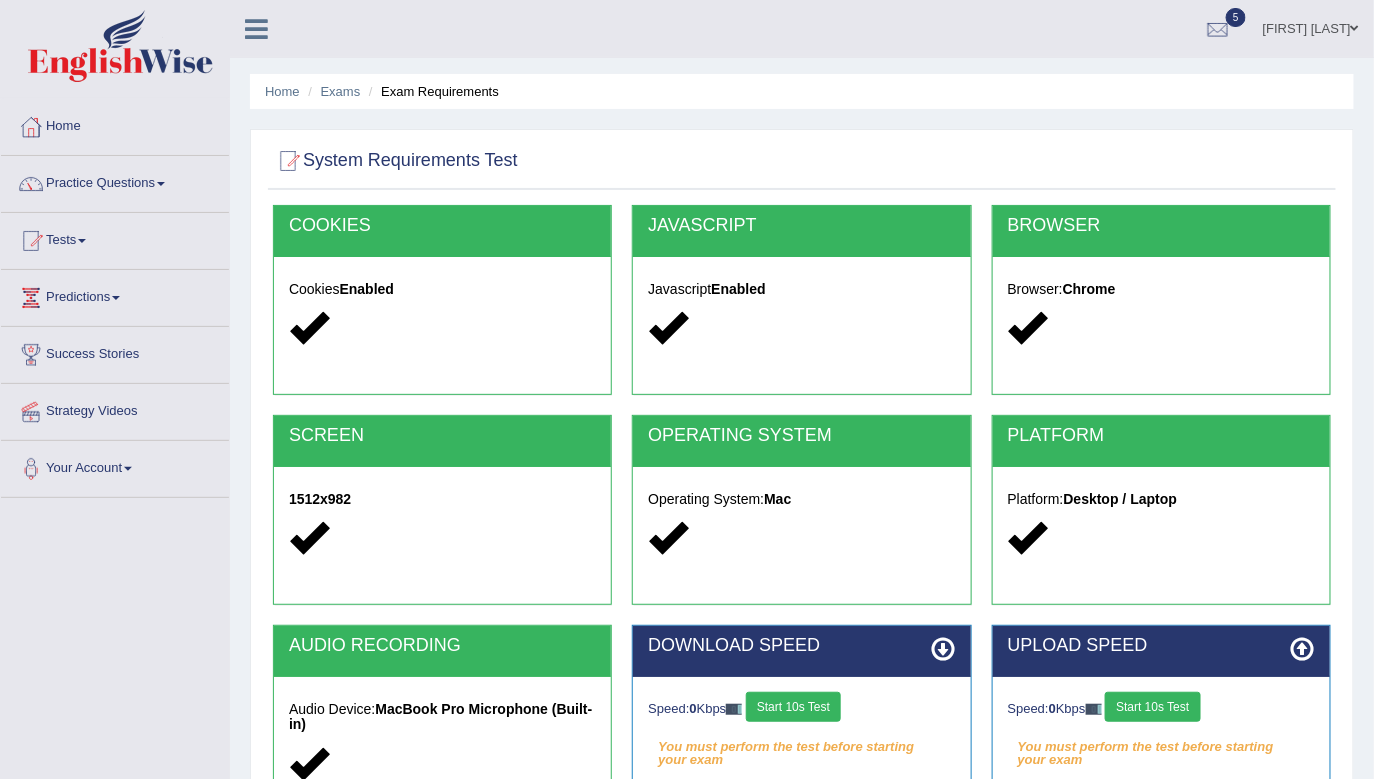 click on "Start 10s Test" at bounding box center [793, 707] 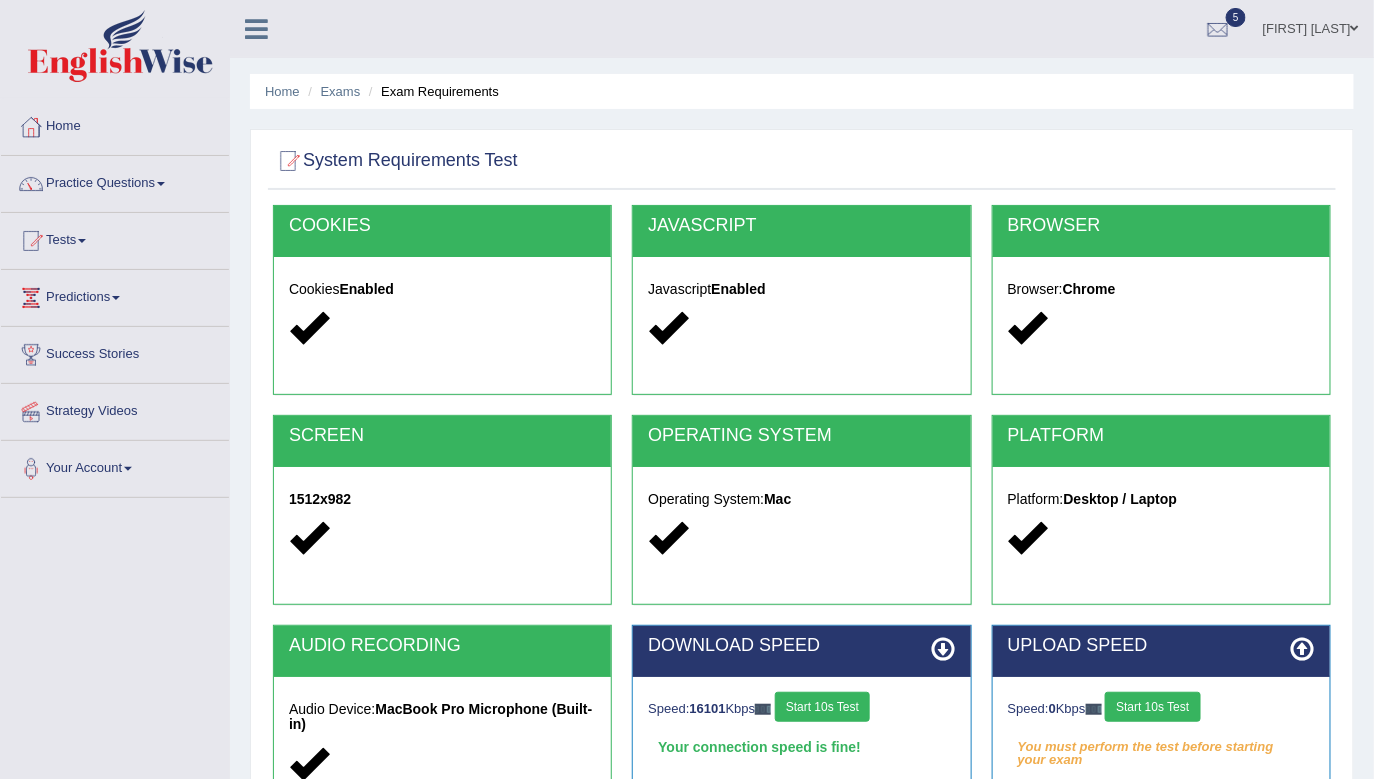 click on "Start 10s Test" at bounding box center (1152, 707) 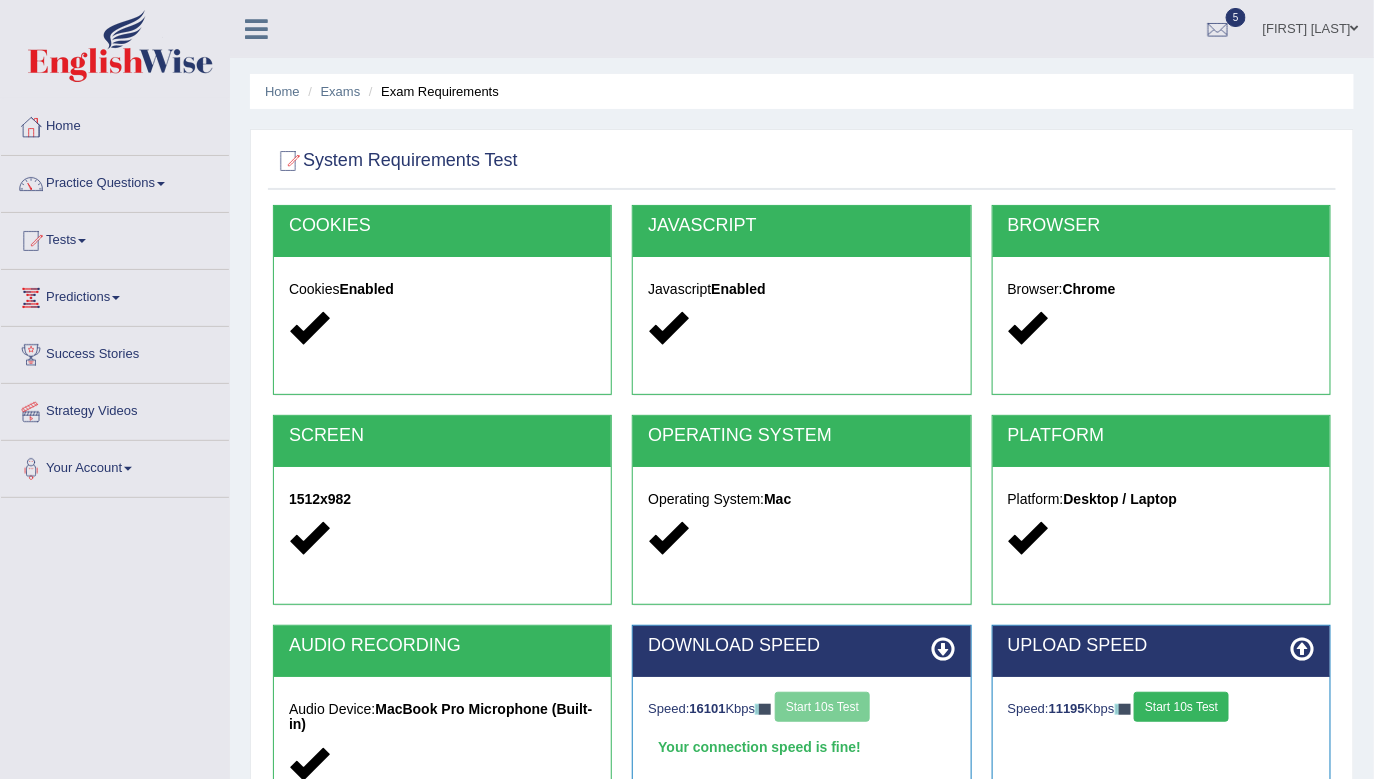 scroll, scrollTop: 270, scrollLeft: 0, axis: vertical 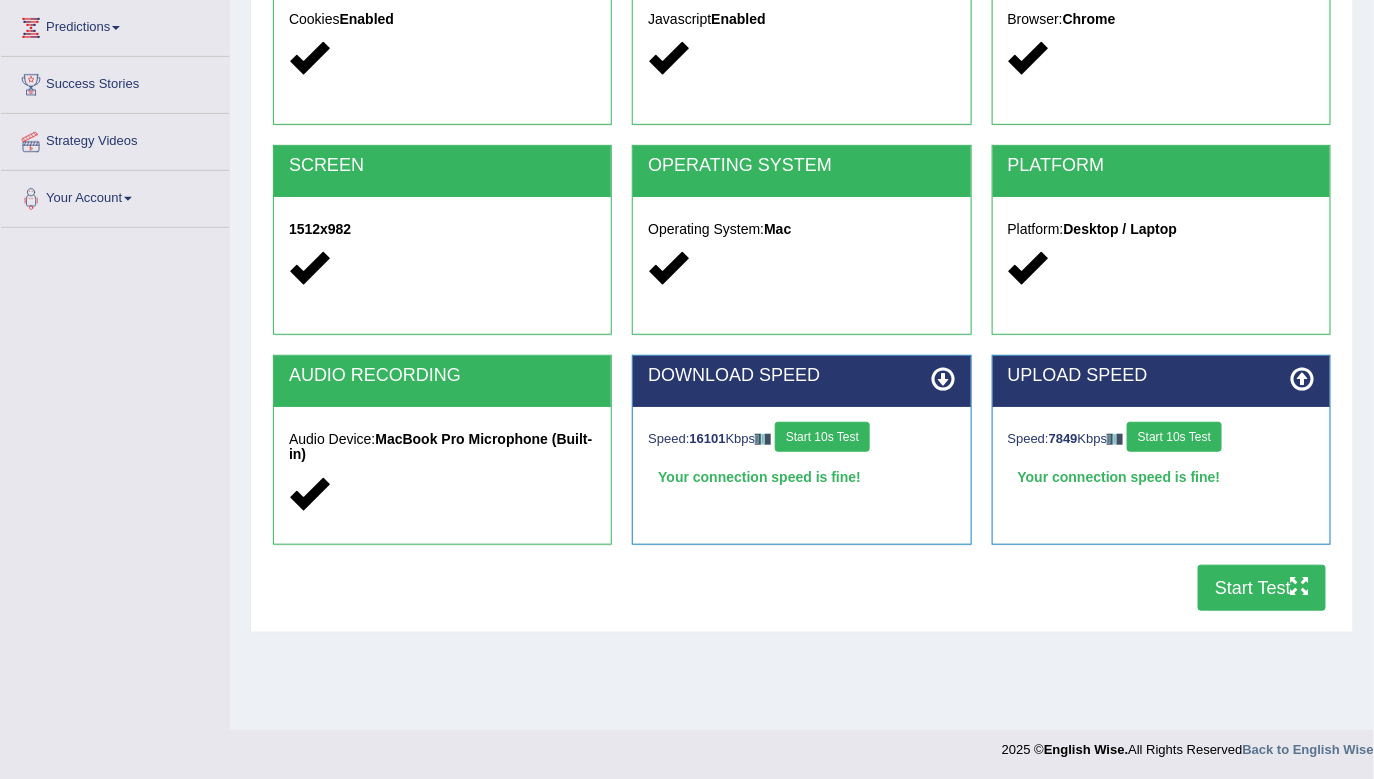 click on "Start Test" at bounding box center (1262, 588) 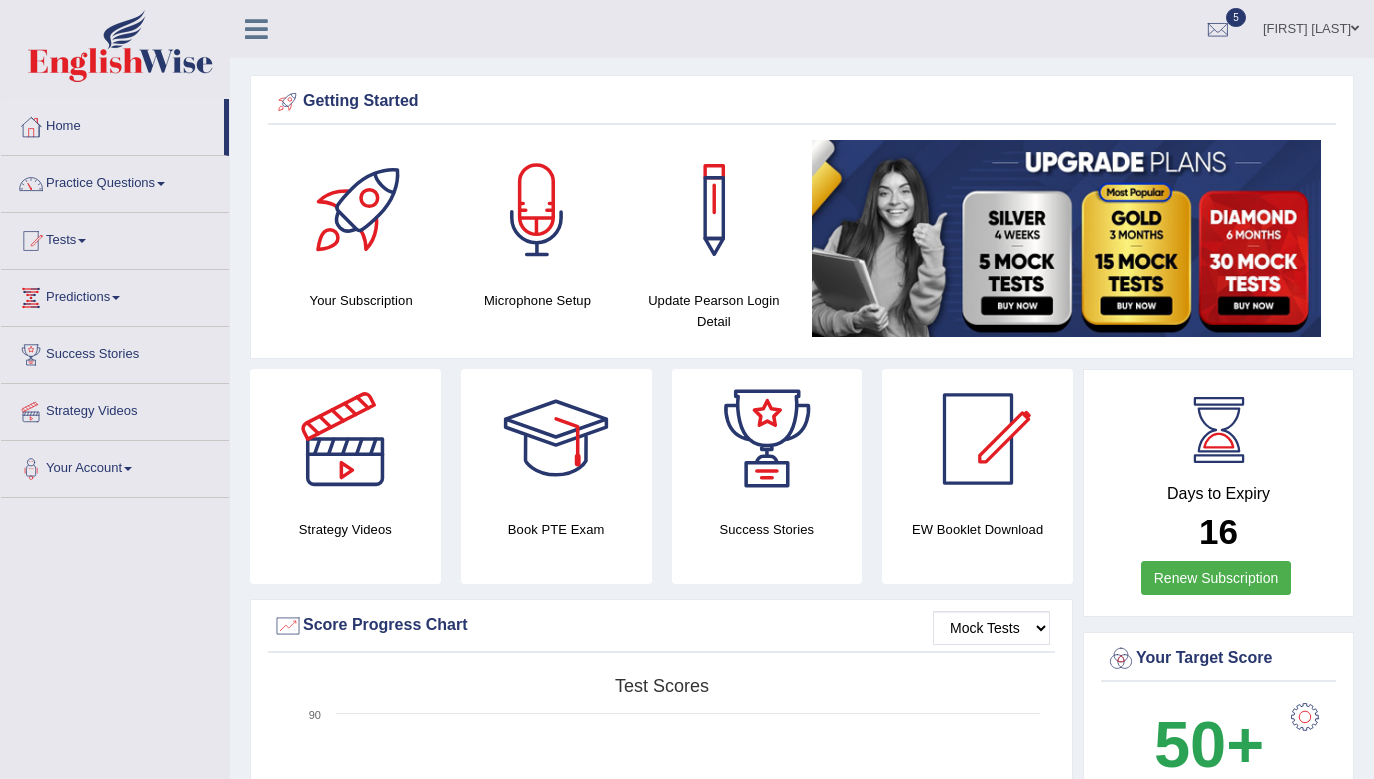 scroll, scrollTop: 0, scrollLeft: 0, axis: both 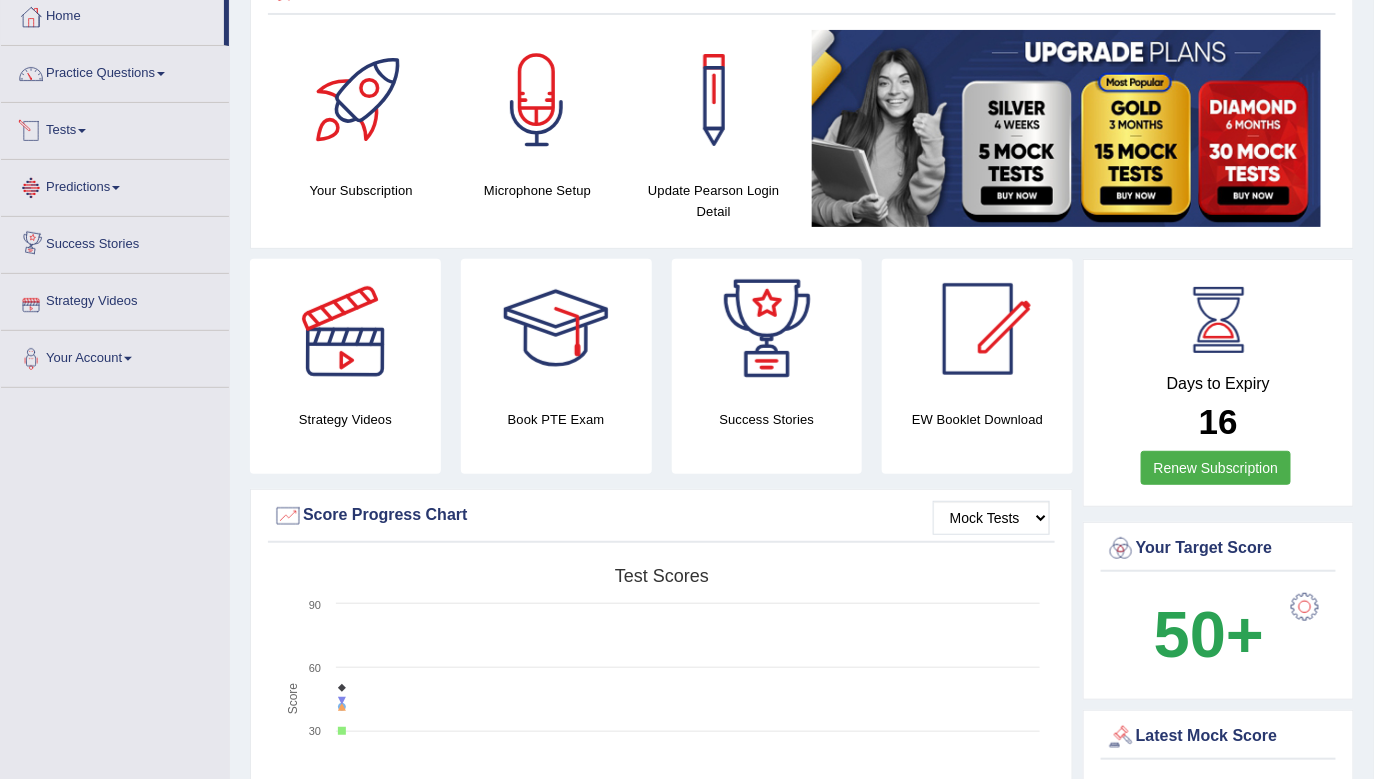 click on "Tests" at bounding box center (115, 128) 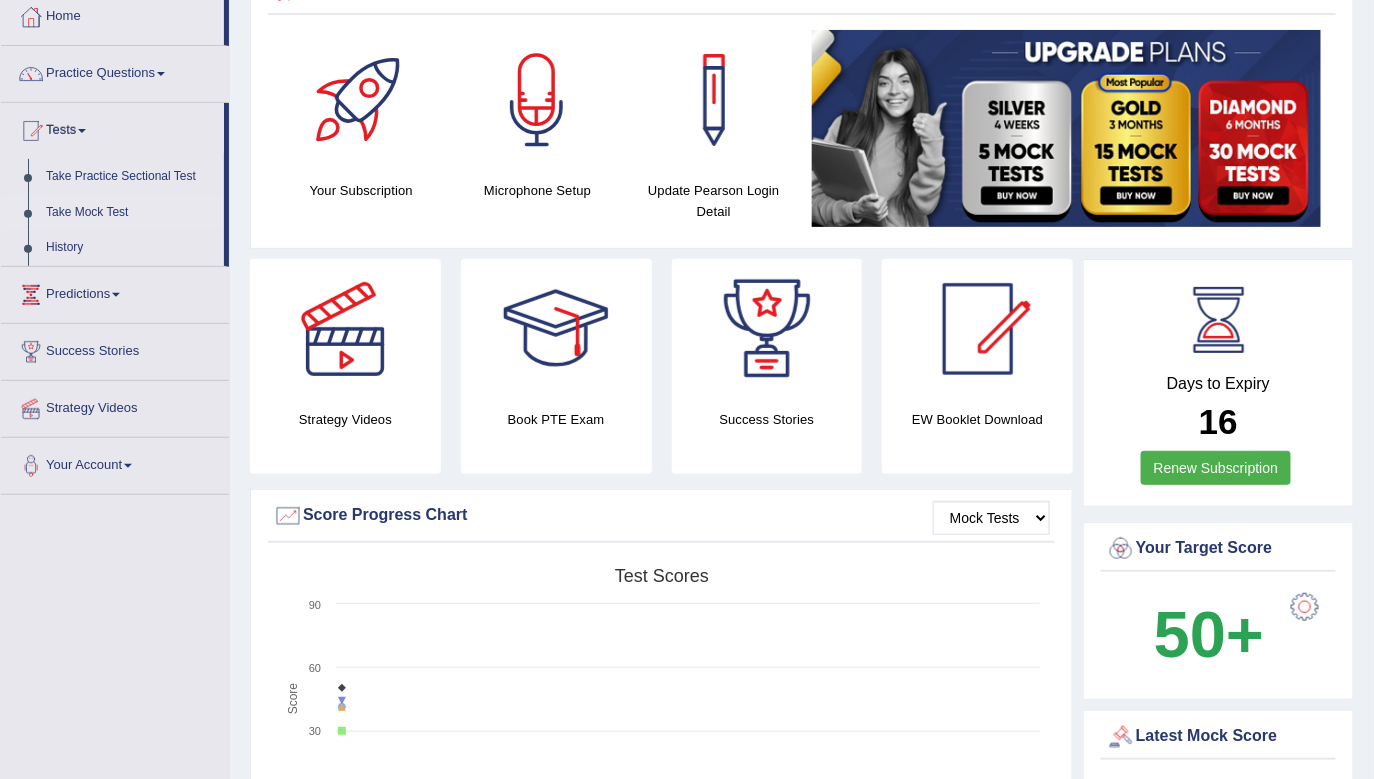 click on "Take Mock Test" at bounding box center (130, 213) 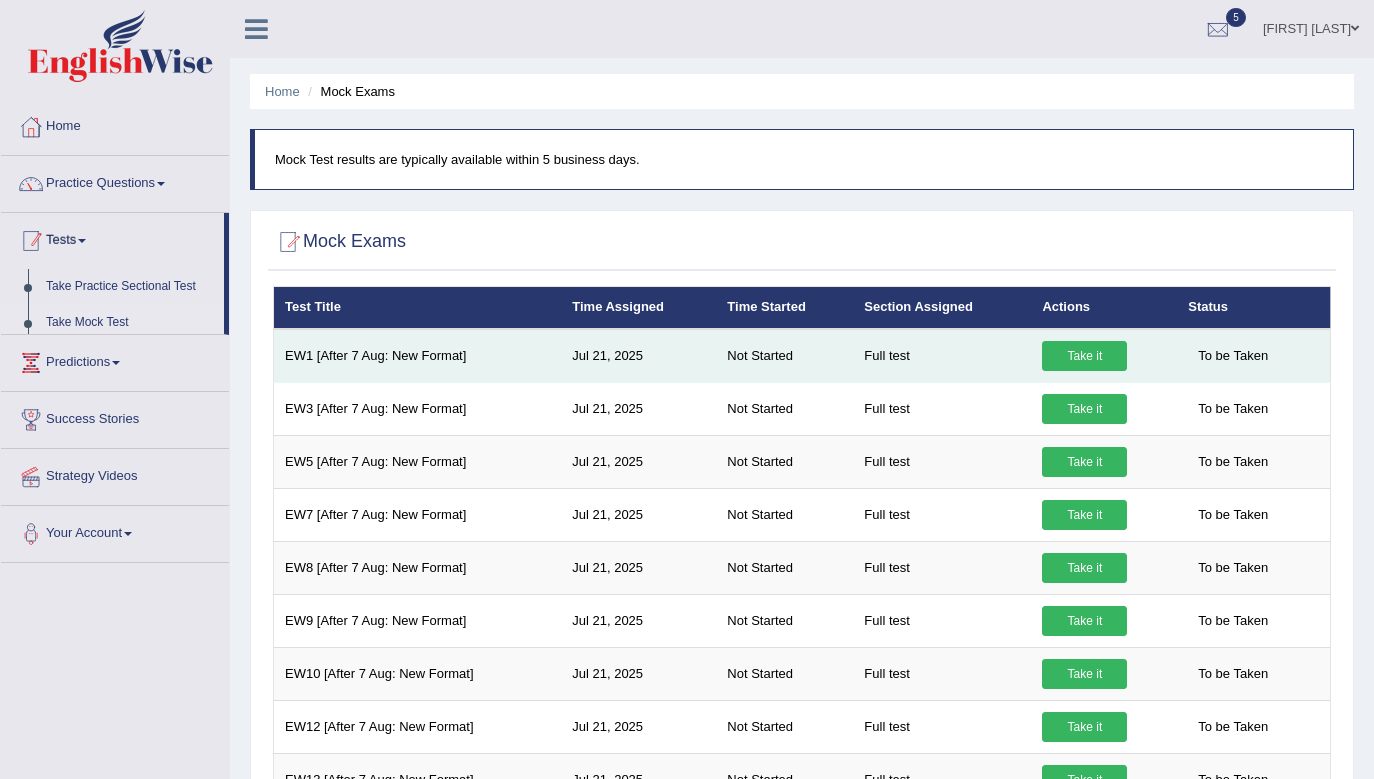 scroll, scrollTop: 0, scrollLeft: 0, axis: both 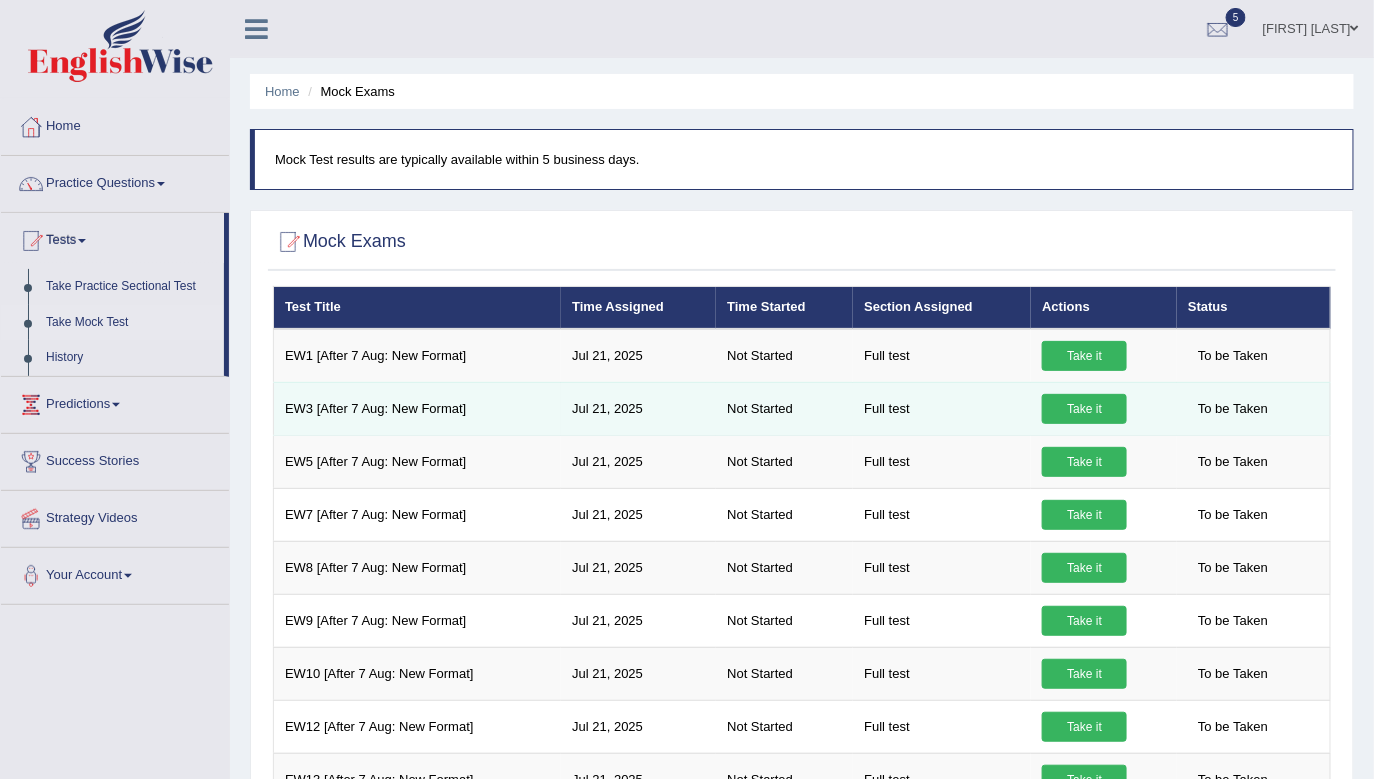 click on "Take it" at bounding box center (1084, 409) 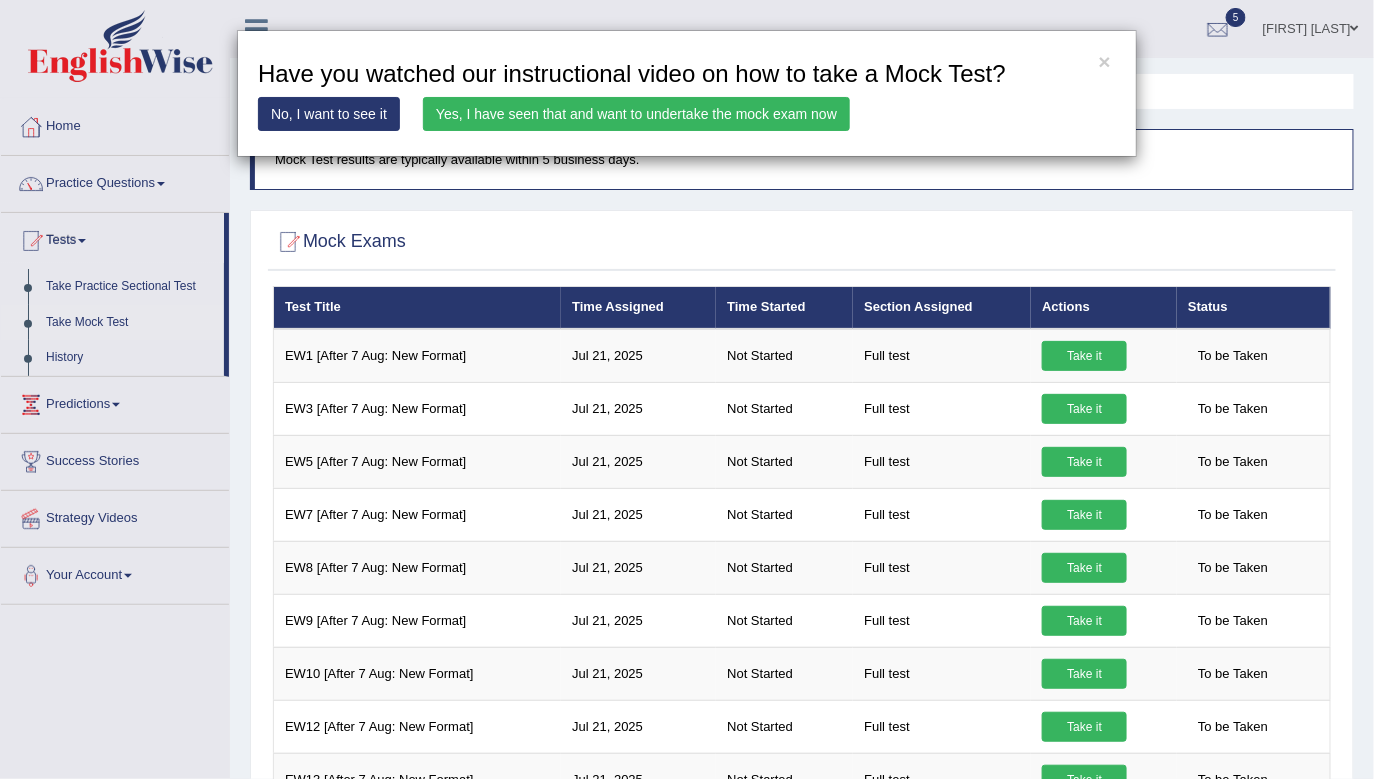 click on "Yes, I have seen that and want to undertake the mock exam now" at bounding box center [636, 114] 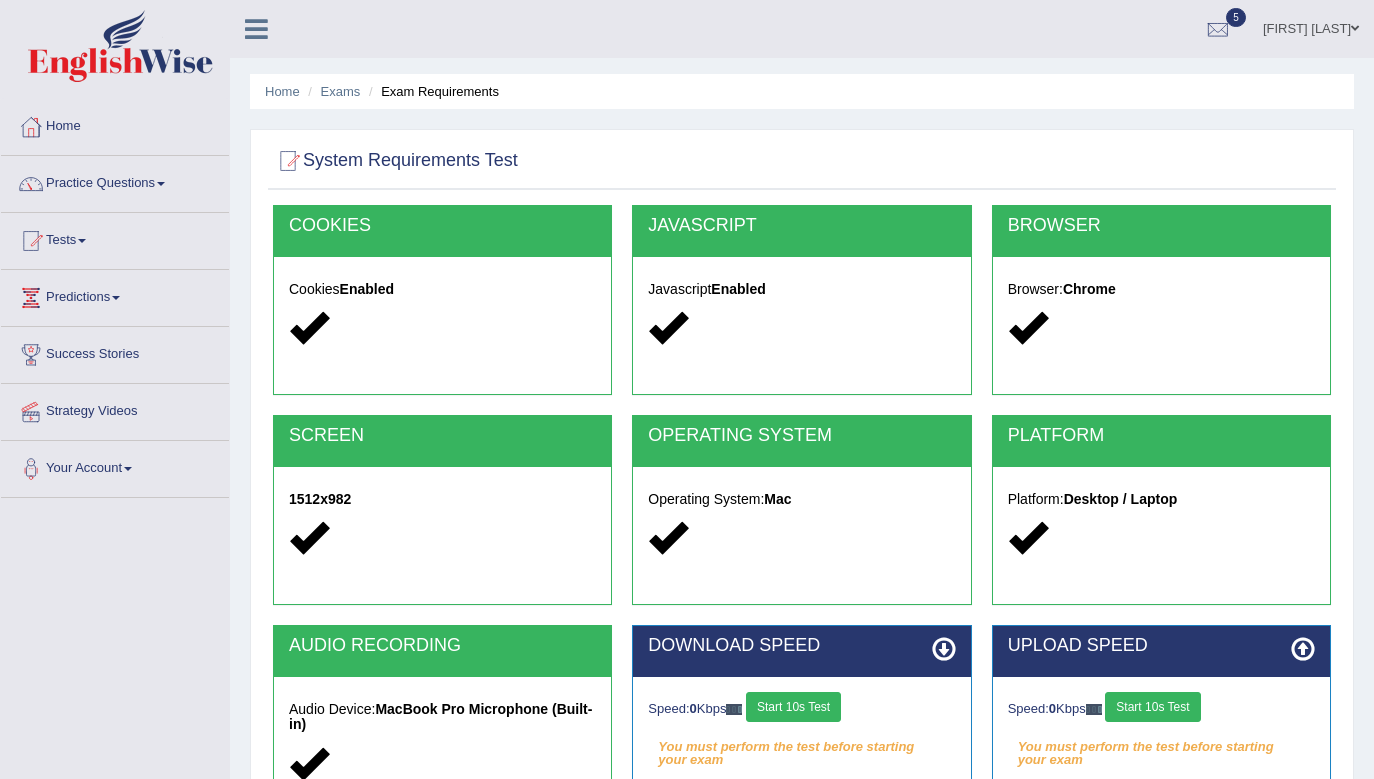scroll, scrollTop: 0, scrollLeft: 0, axis: both 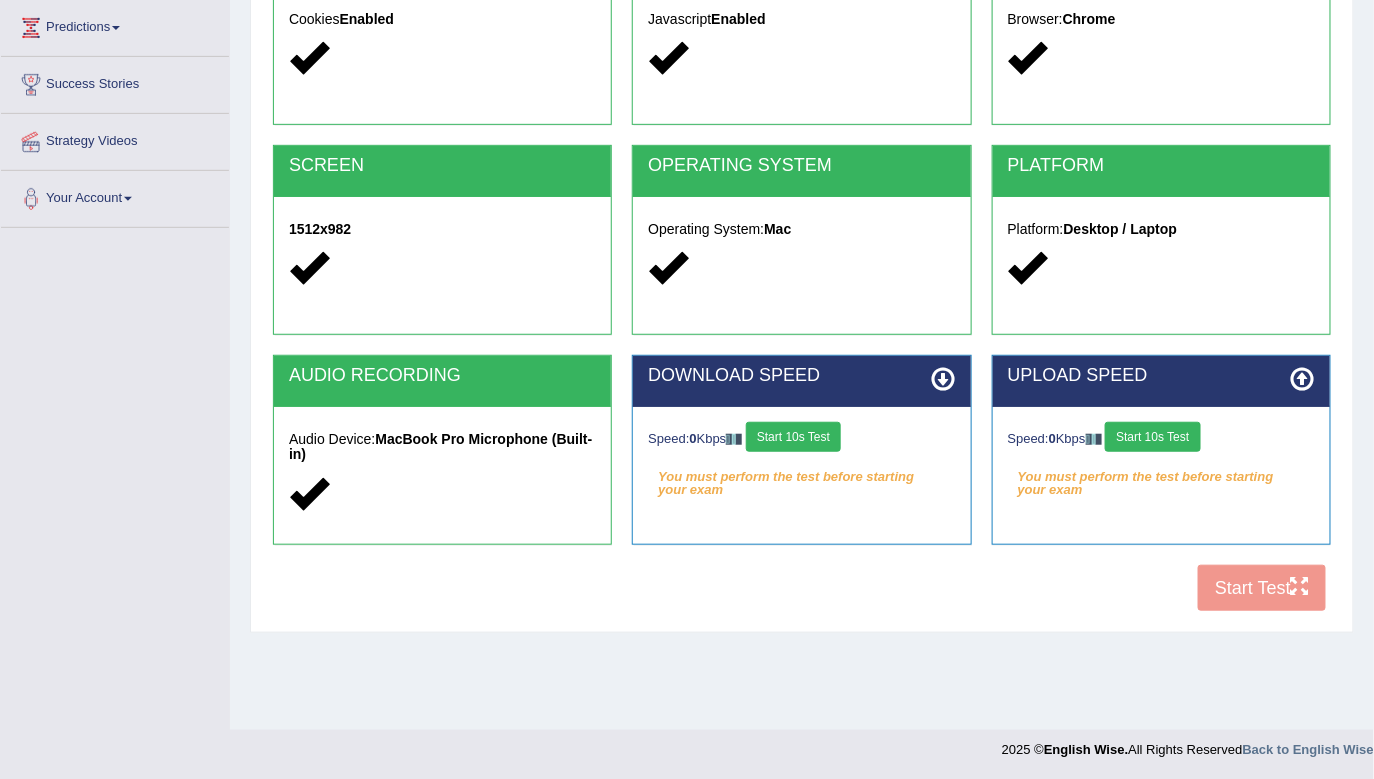 click on "Start 10s Test" at bounding box center [793, 437] 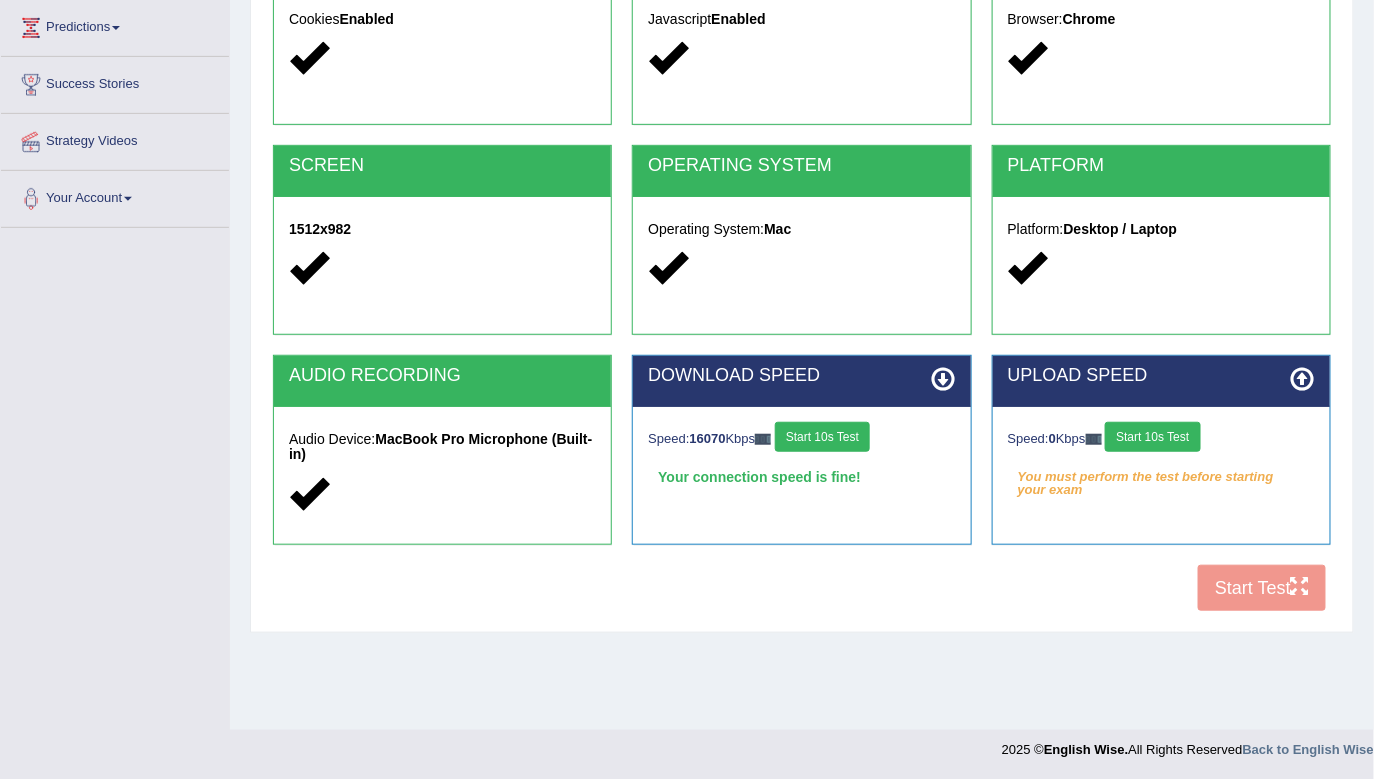 click on "Start 10s Test" at bounding box center [1152, 437] 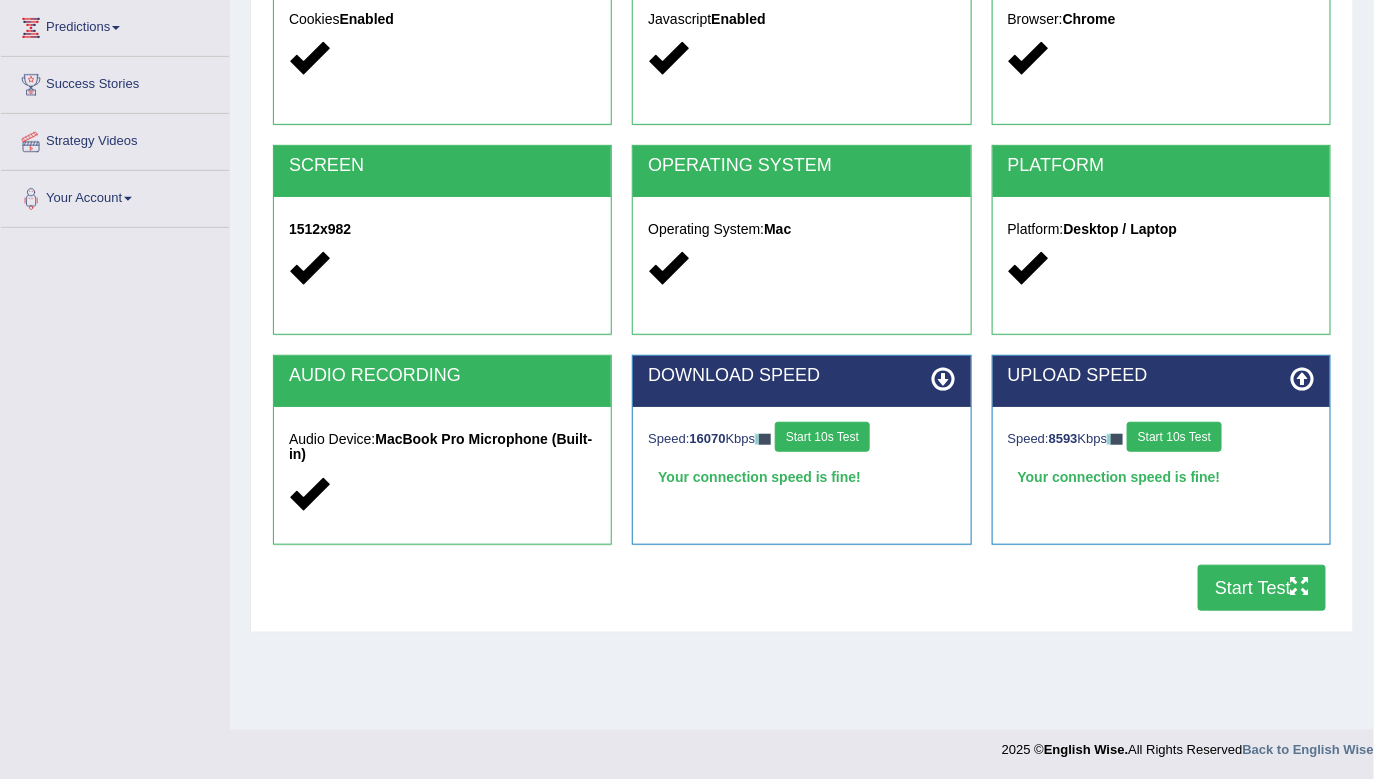 click on "Start Test" at bounding box center (1262, 588) 